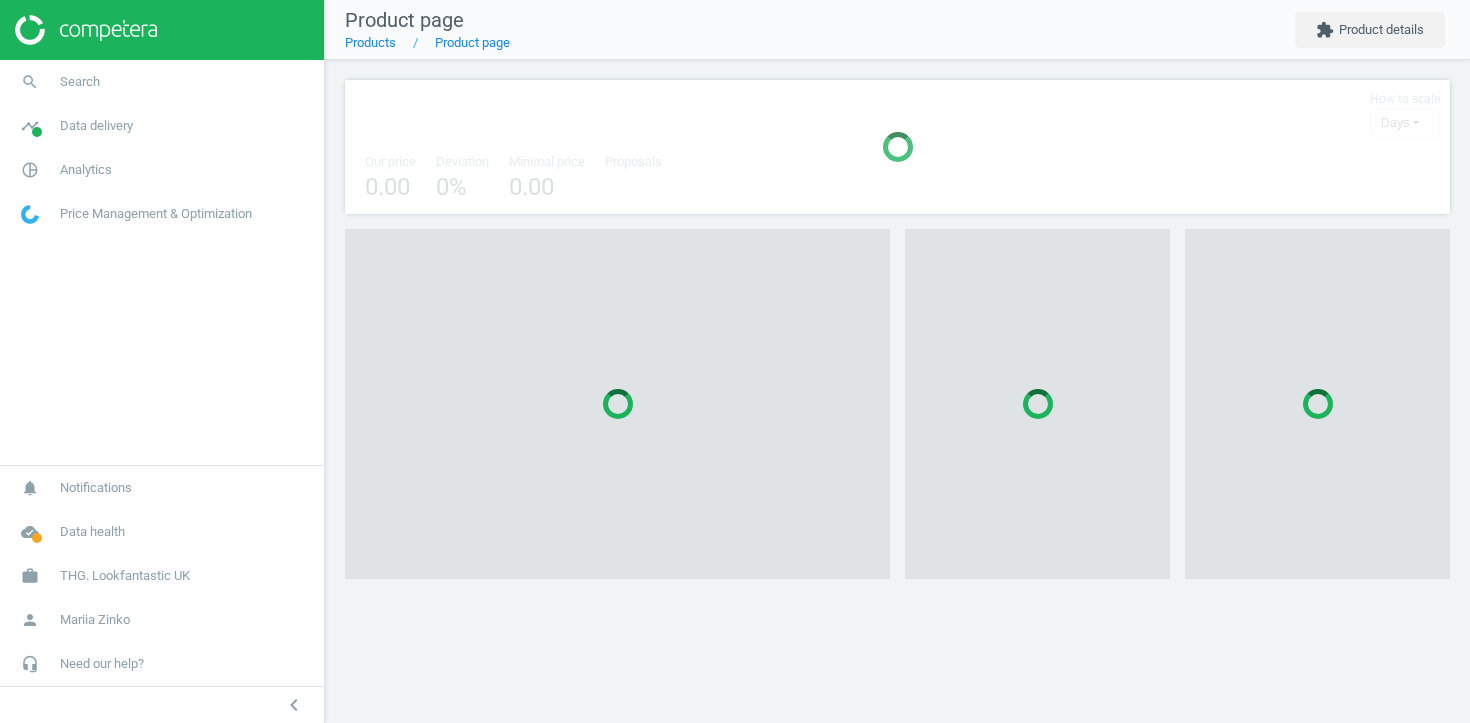 scroll, scrollTop: 0, scrollLeft: 0, axis: both 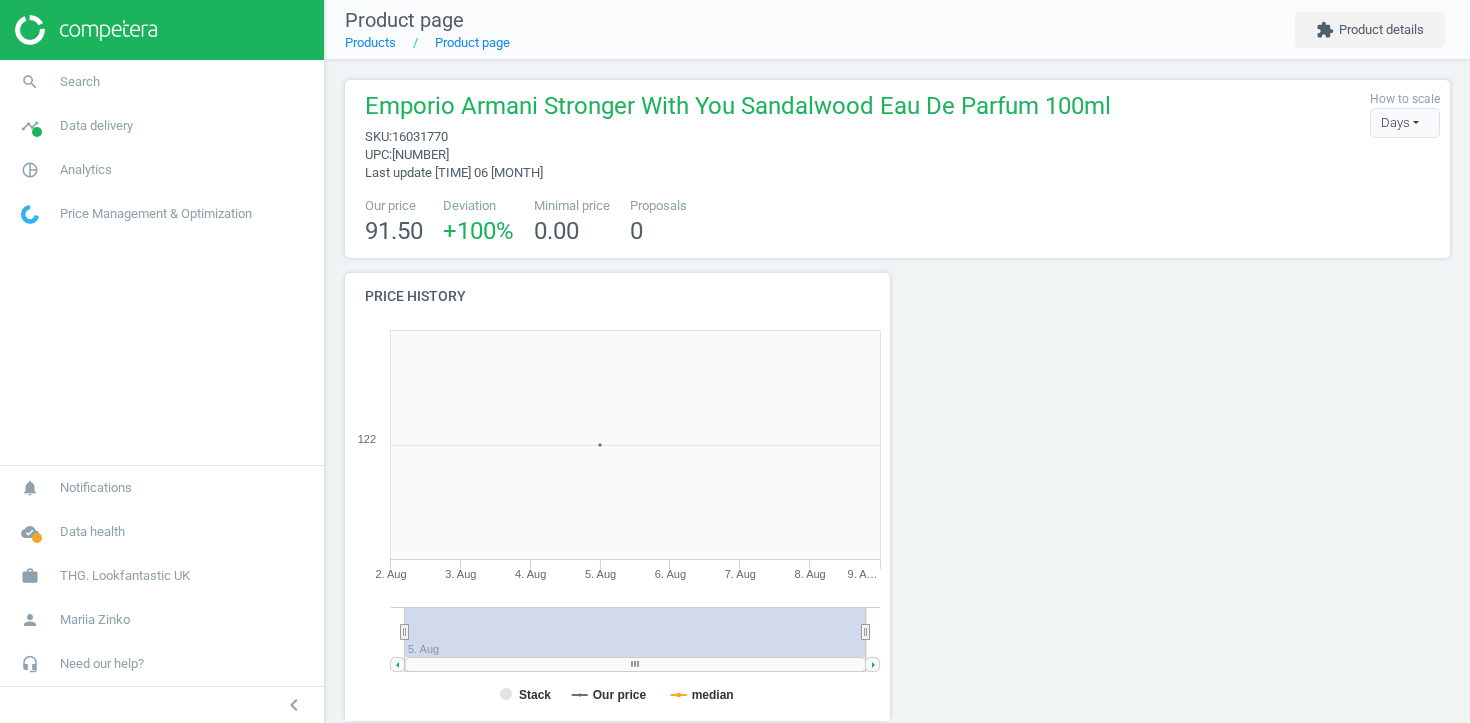 click on "Products" at bounding box center [370, 43] 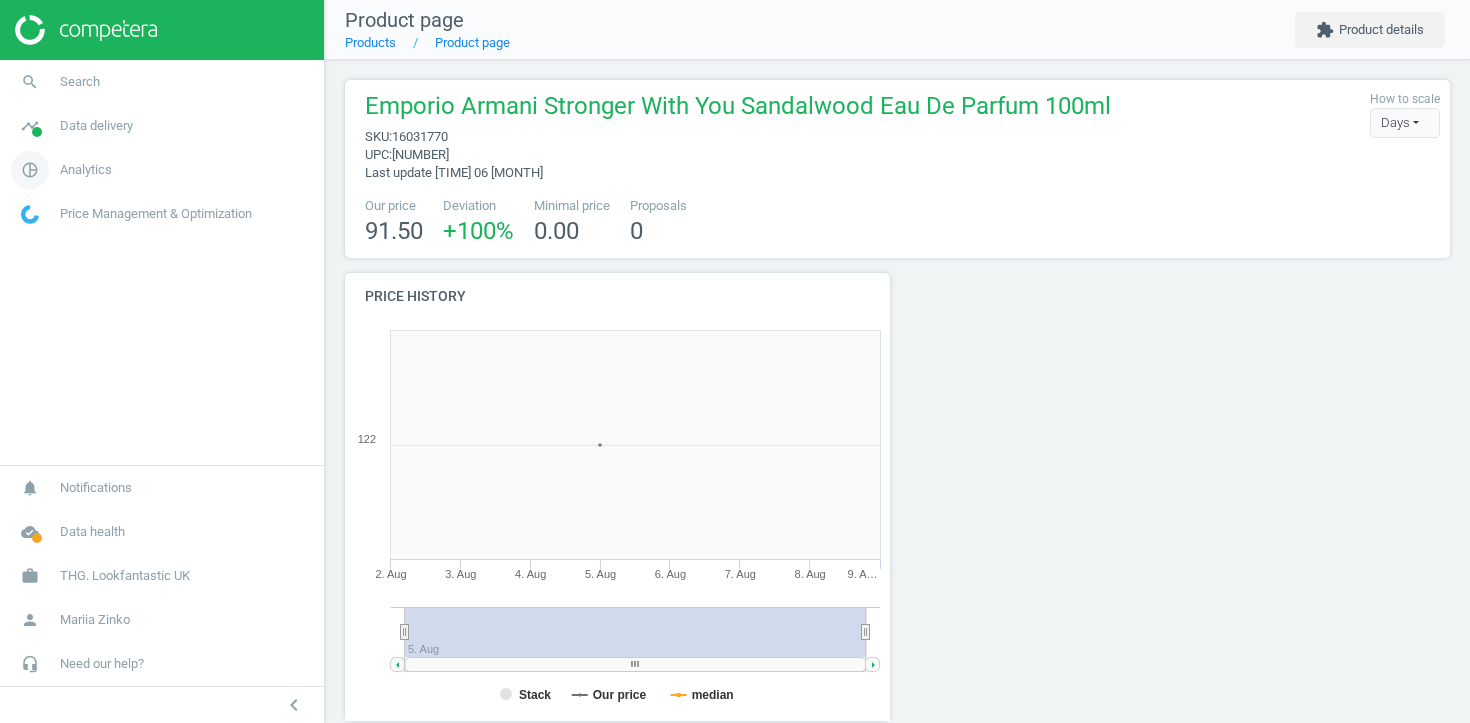 click on "pie_chart_outlined Analytics" at bounding box center [162, 170] 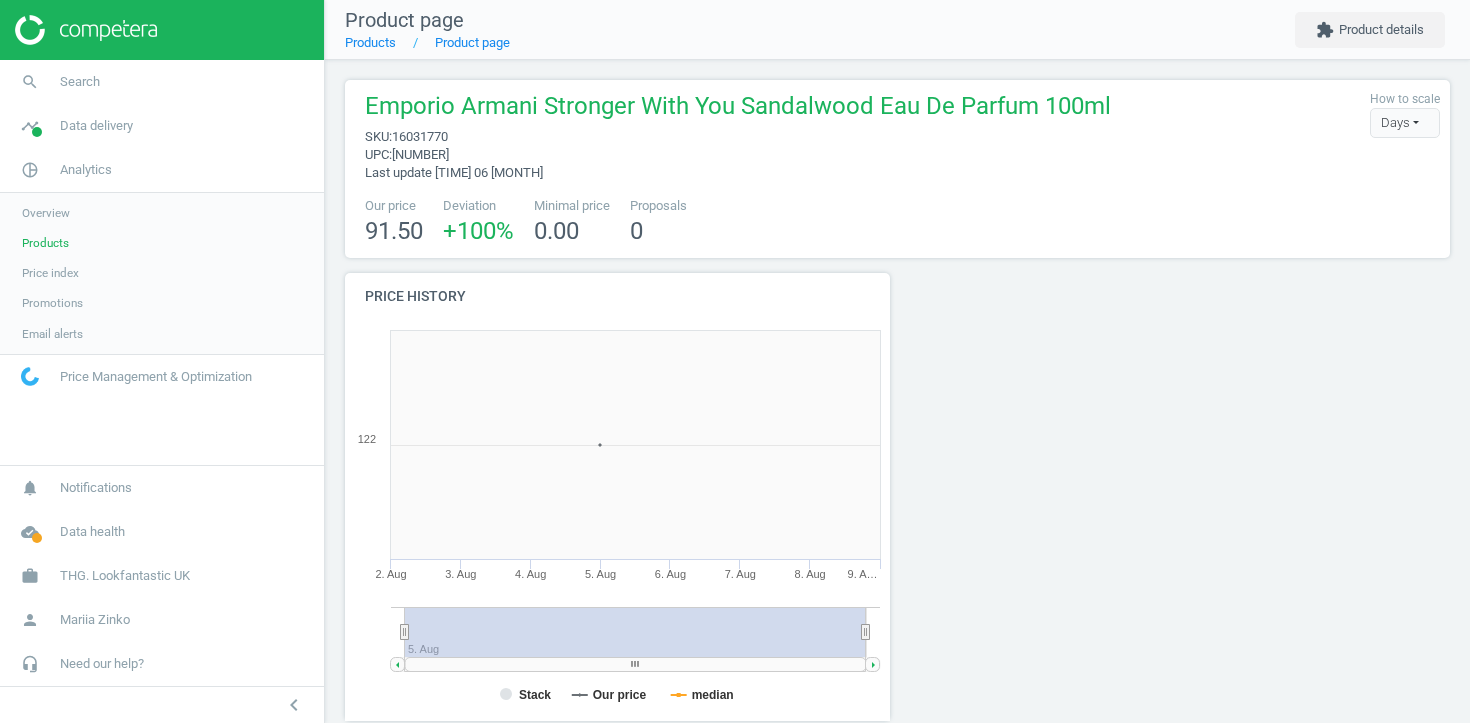 click on "Products" at bounding box center [45, 243] 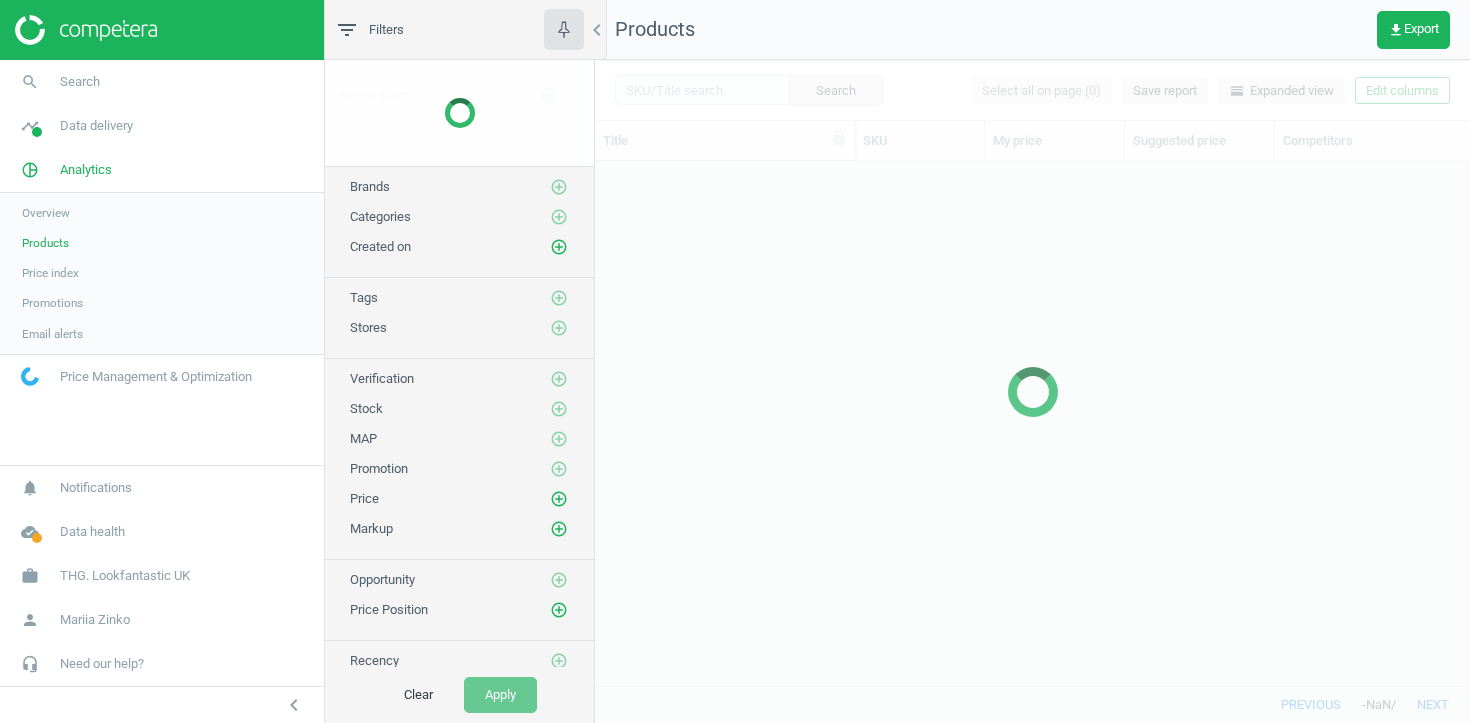 scroll, scrollTop: 1, scrollLeft: 1, axis: both 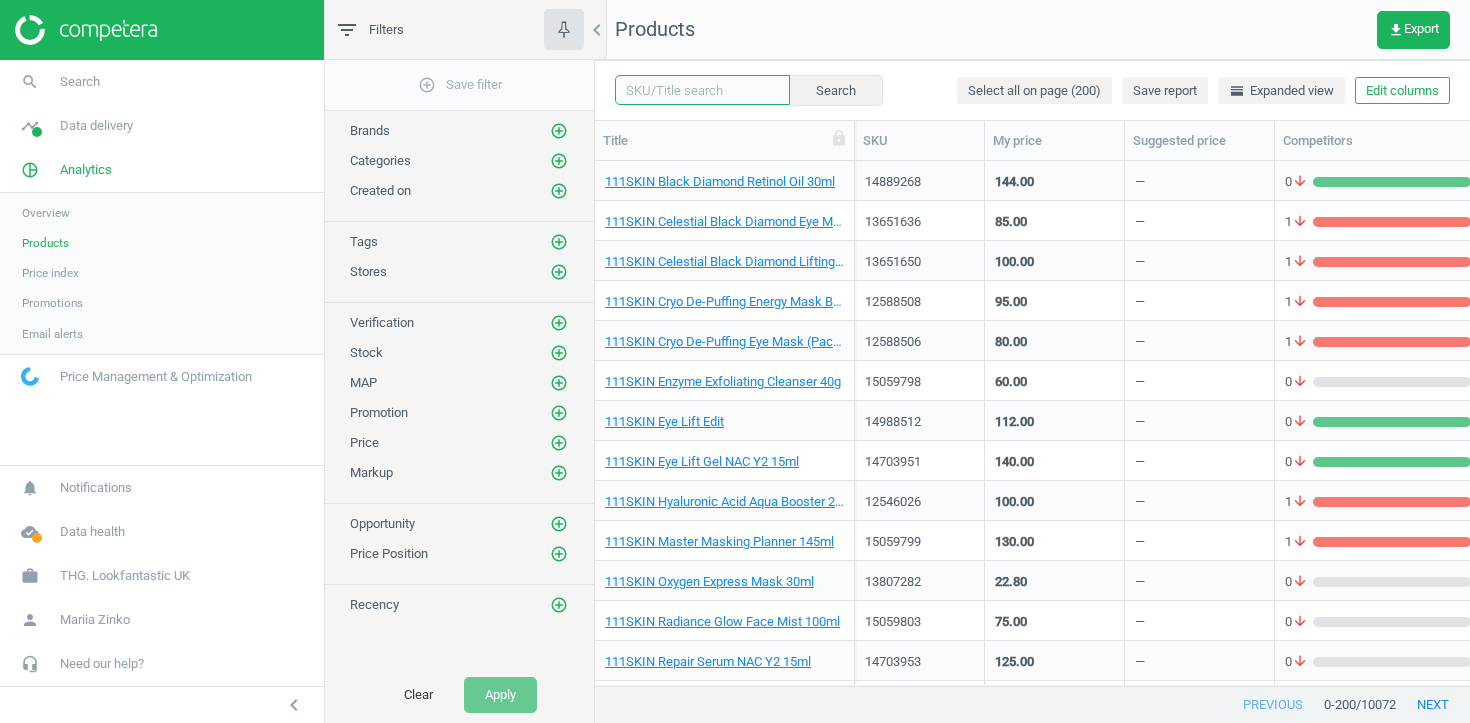 click at bounding box center [702, 90] 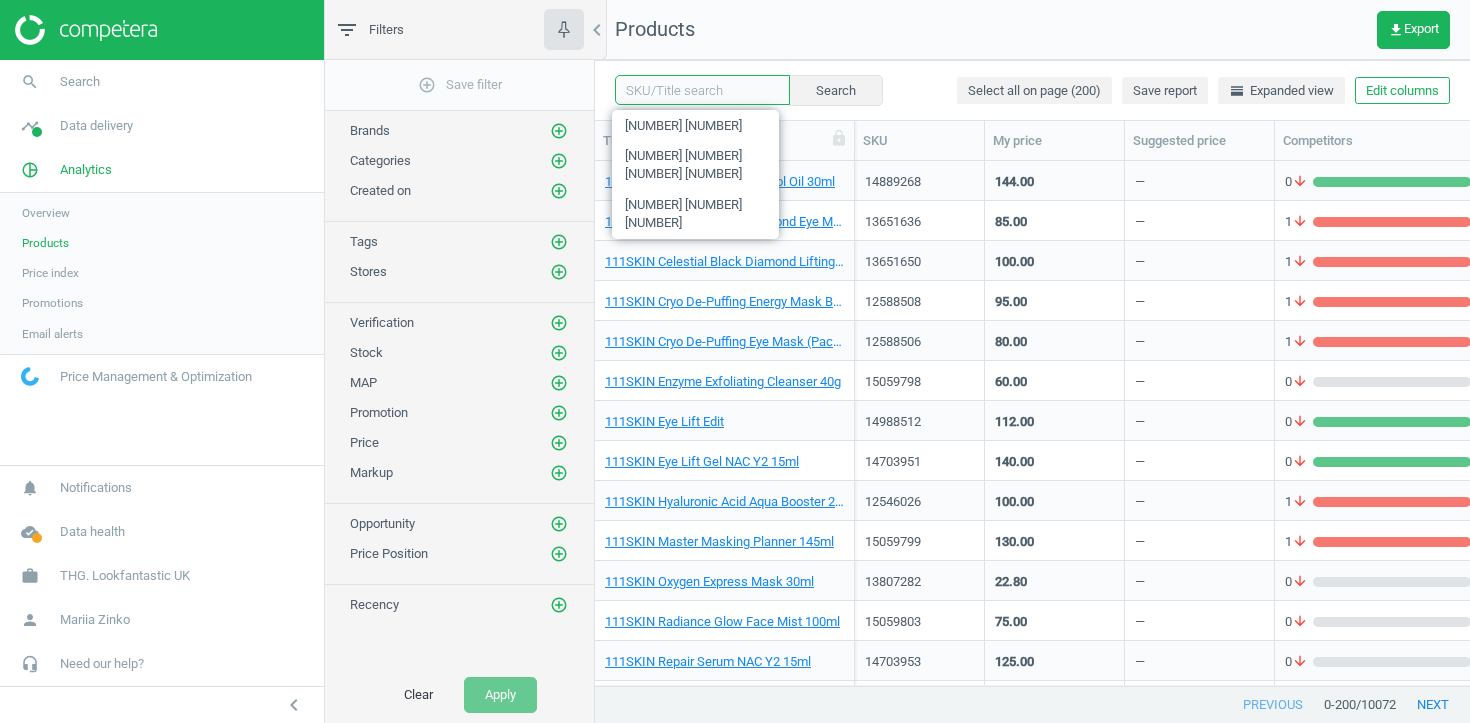 paste on "[NUMBER]" 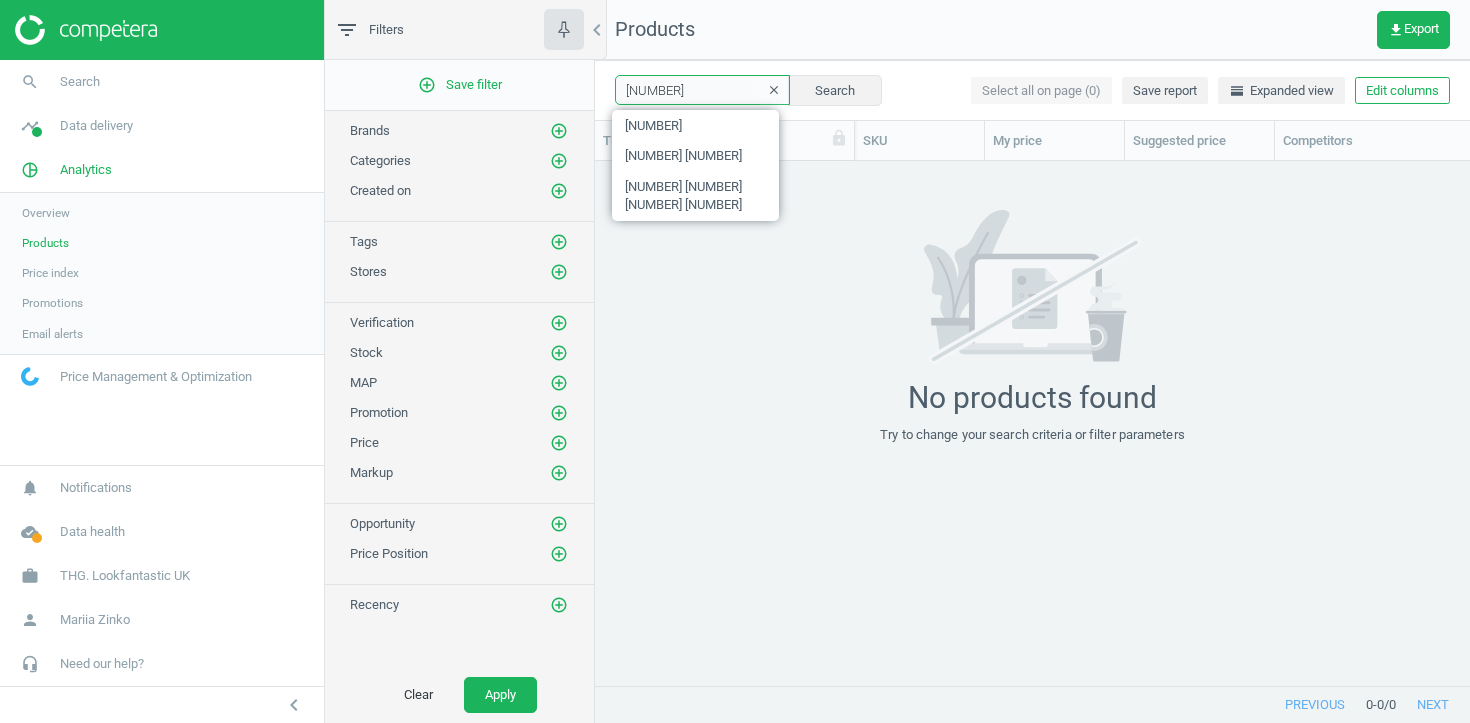 click on "[NUMBER]" at bounding box center [702, 90] 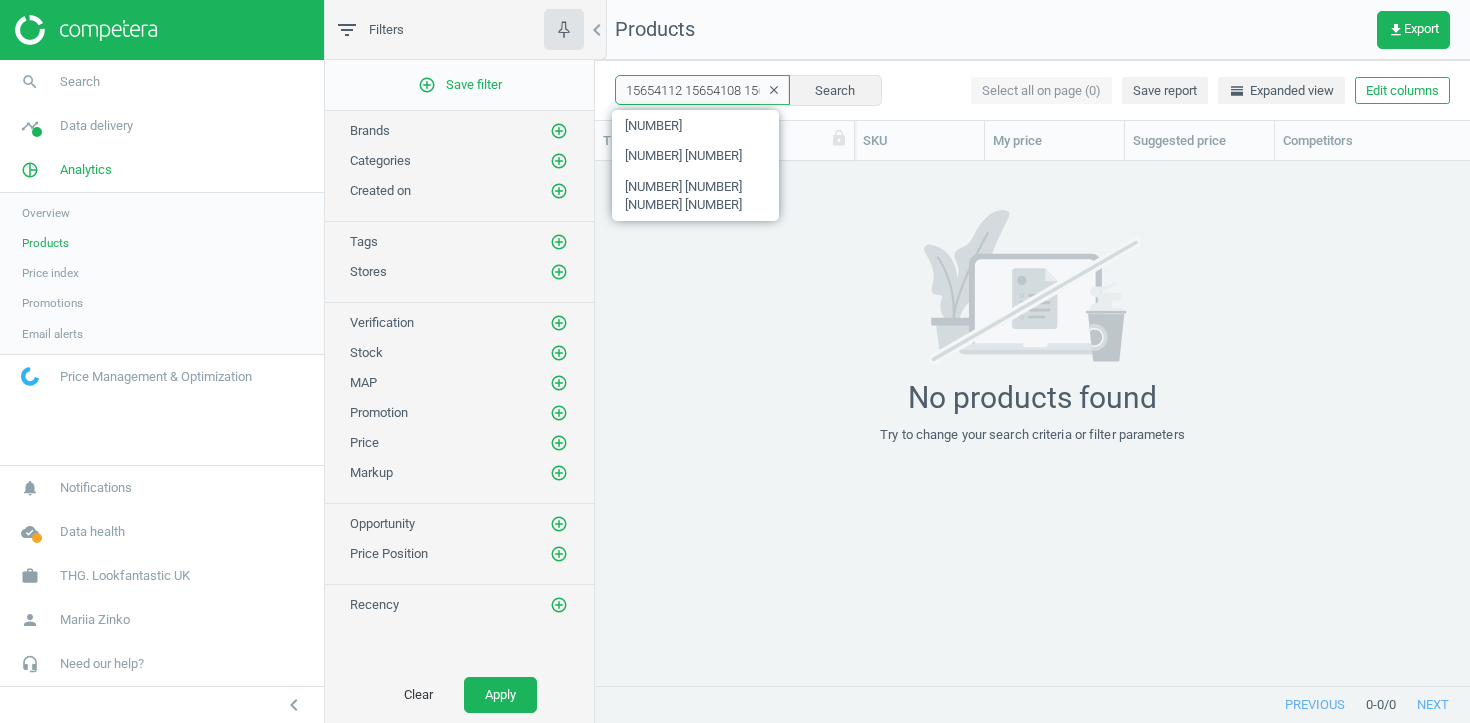 scroll, scrollTop: 0, scrollLeft: 166, axis: horizontal 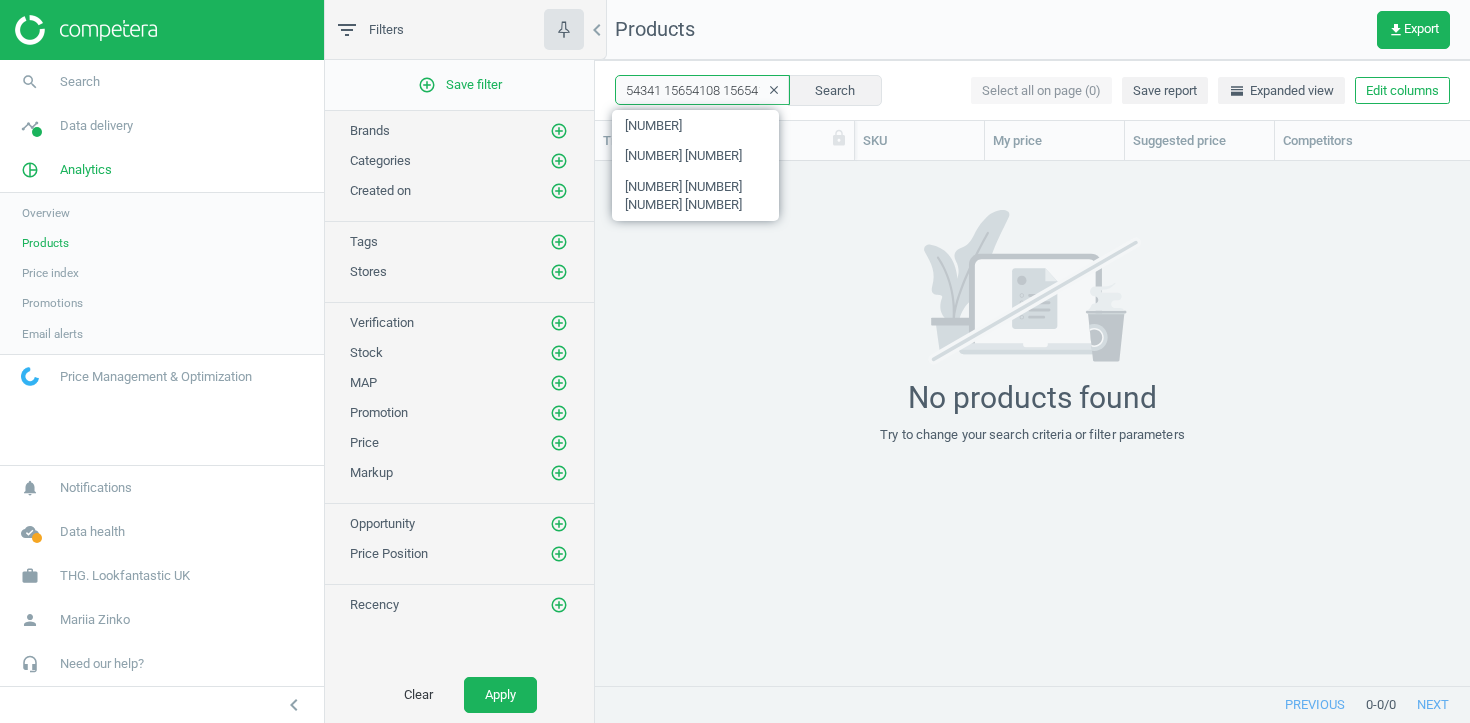 type on "15654112 15654108 15654341 15654108 15654117" 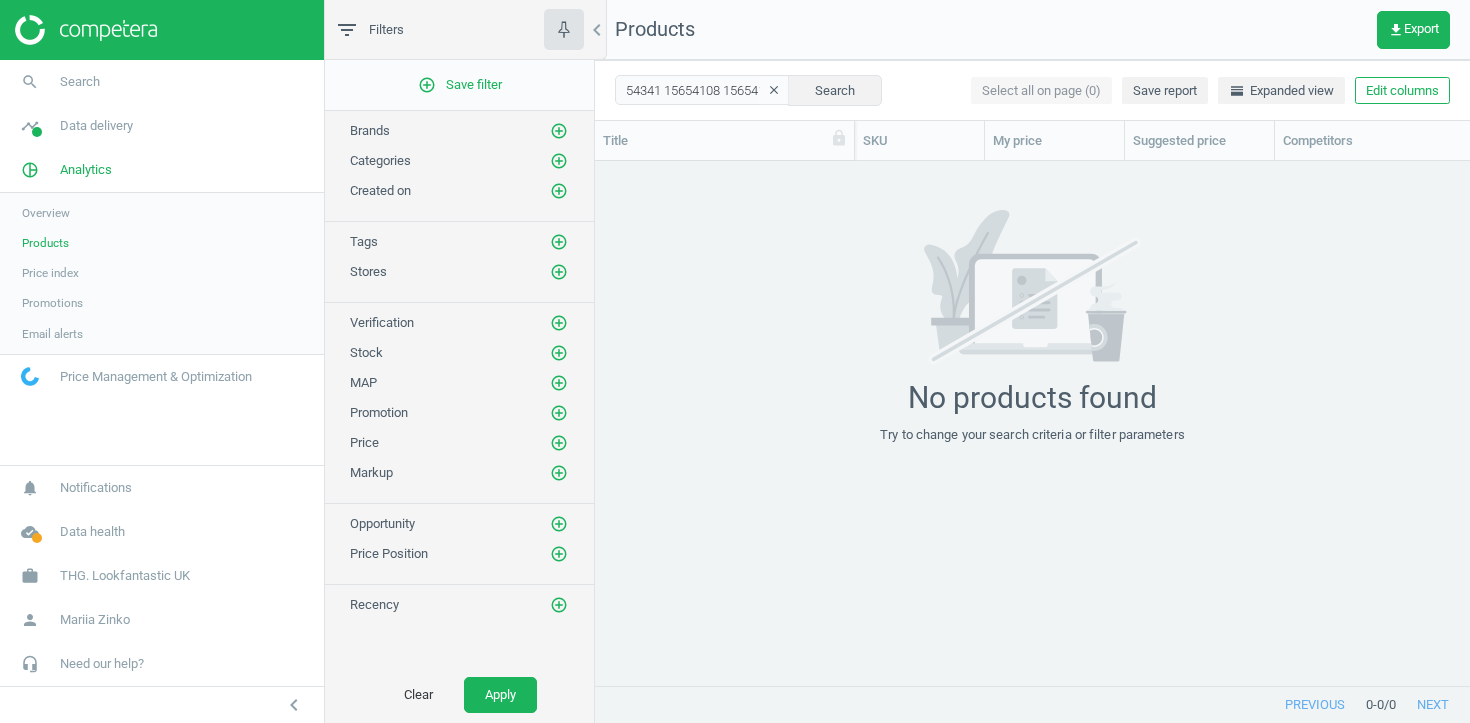 click on "clear" at bounding box center (774, 90) 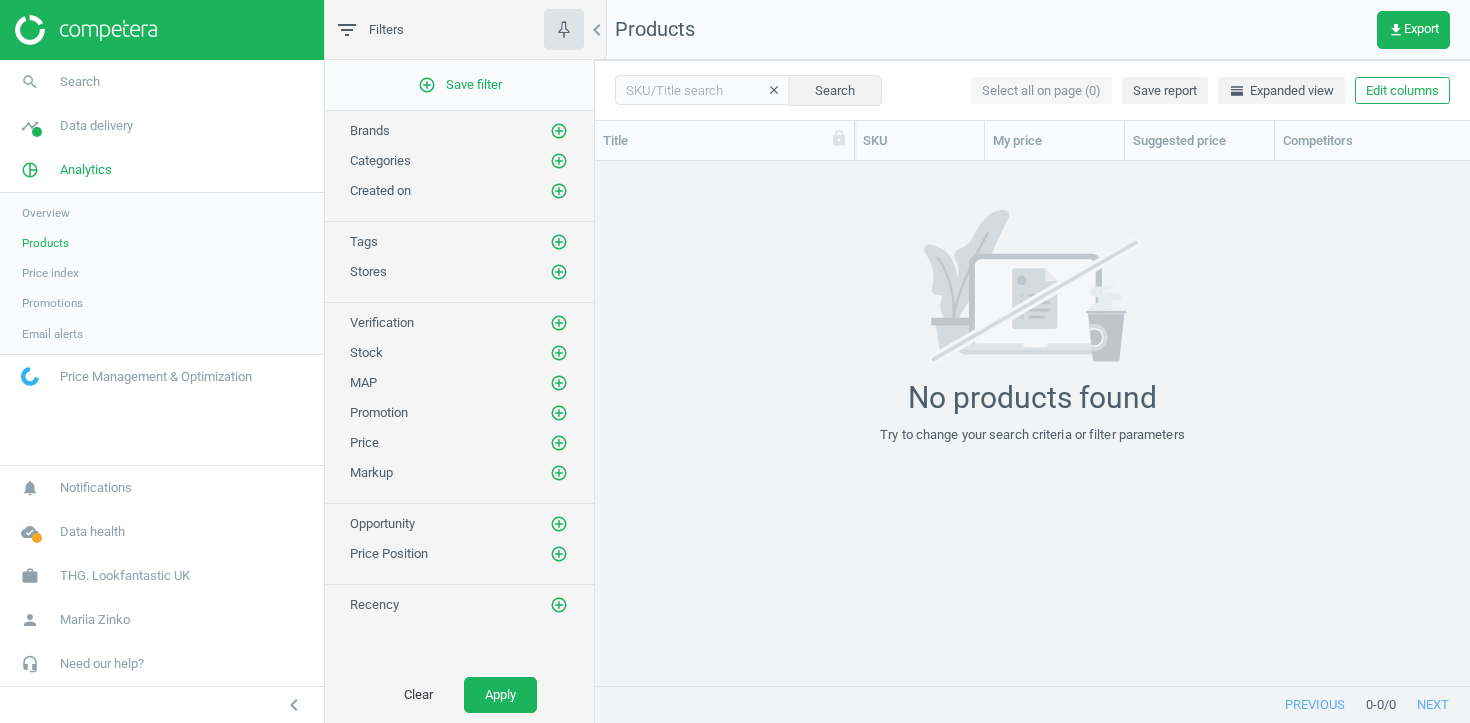 scroll, scrollTop: 0, scrollLeft: 0, axis: both 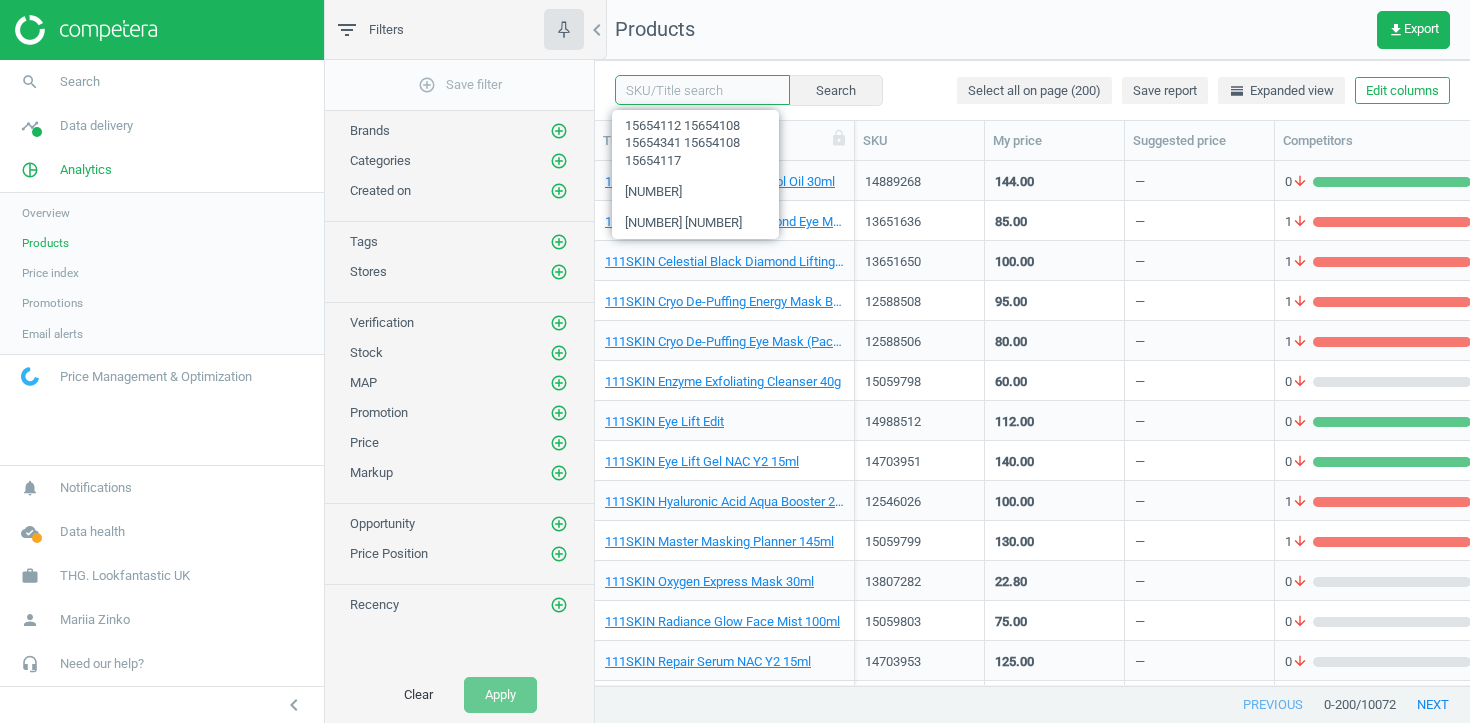 click at bounding box center [702, 90] 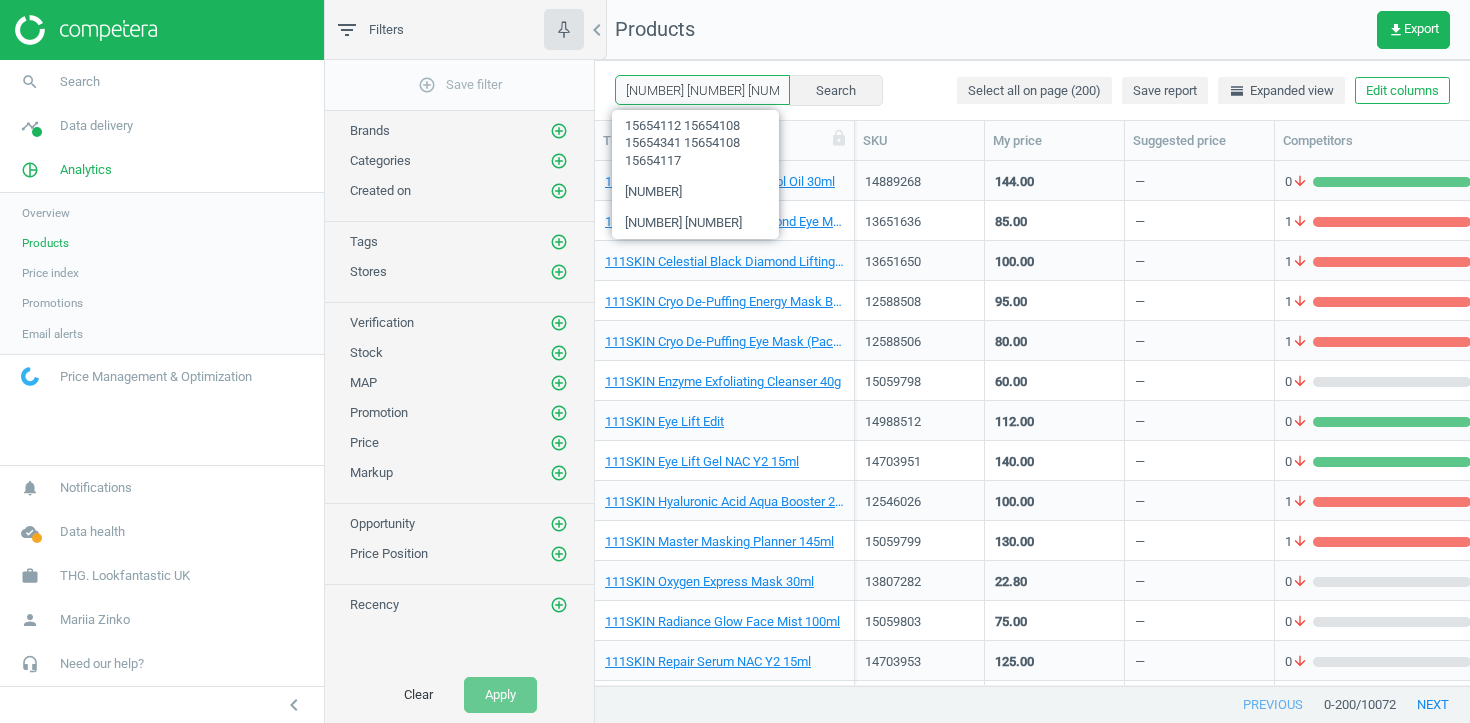 scroll, scrollTop: 0, scrollLeft: 177, axis: horizontal 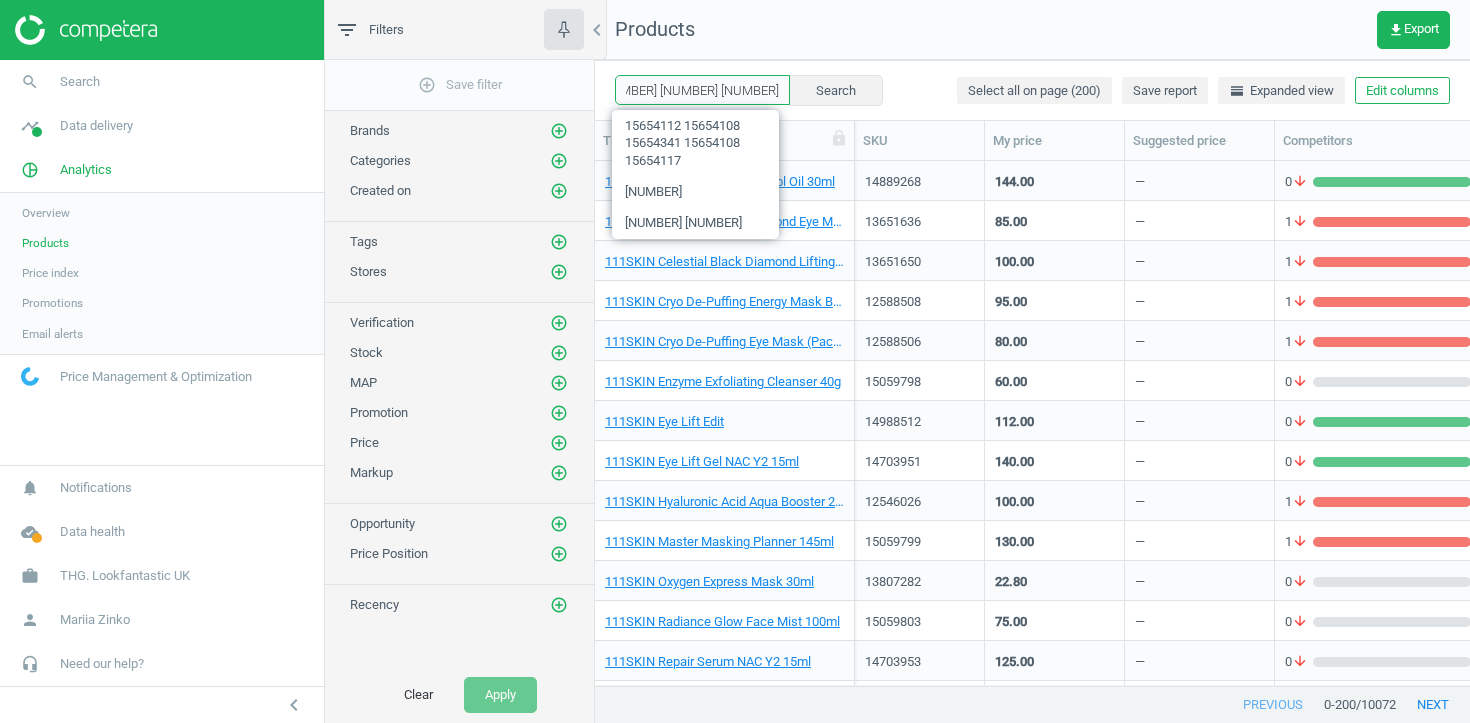 type on "[NUMBER] [NUMBER] [NUMBER] [NUMBER] [NUMBER]" 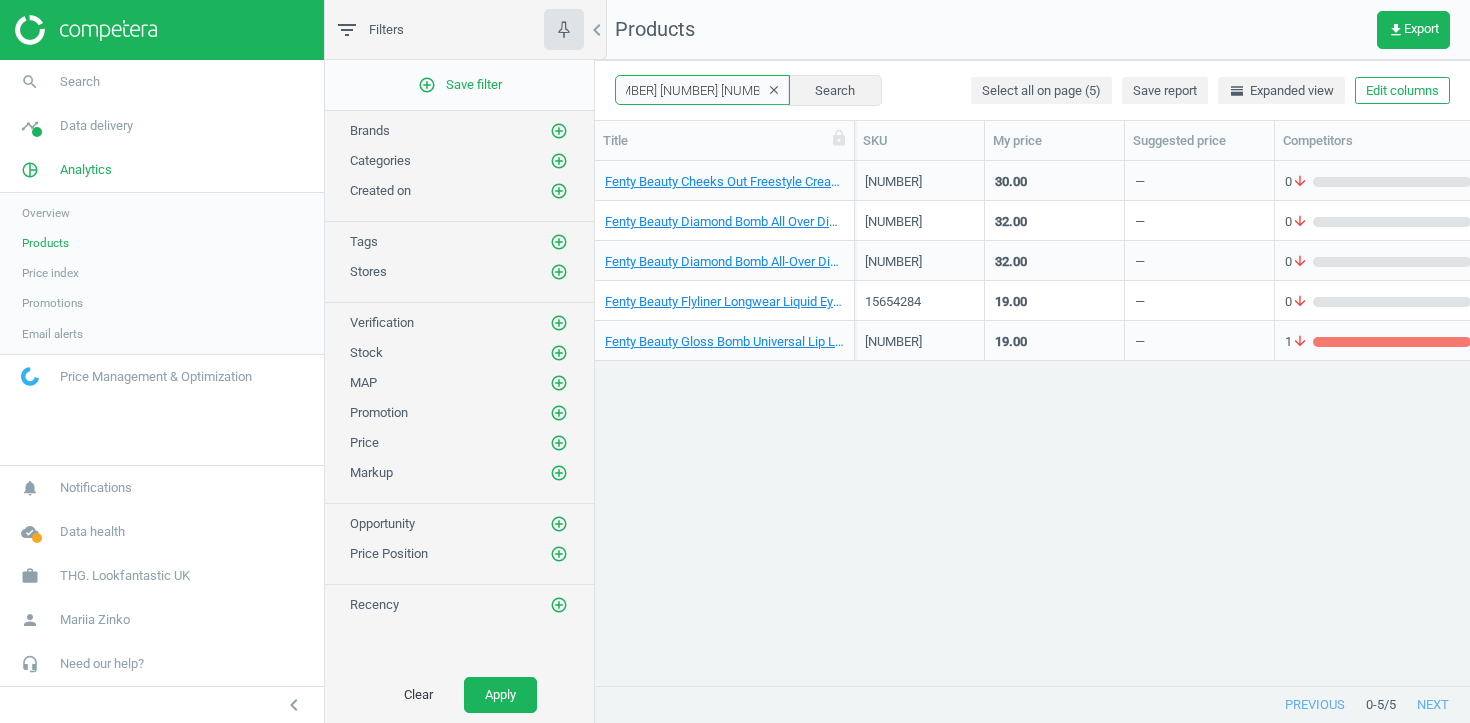 scroll, scrollTop: 0, scrollLeft: 0, axis: both 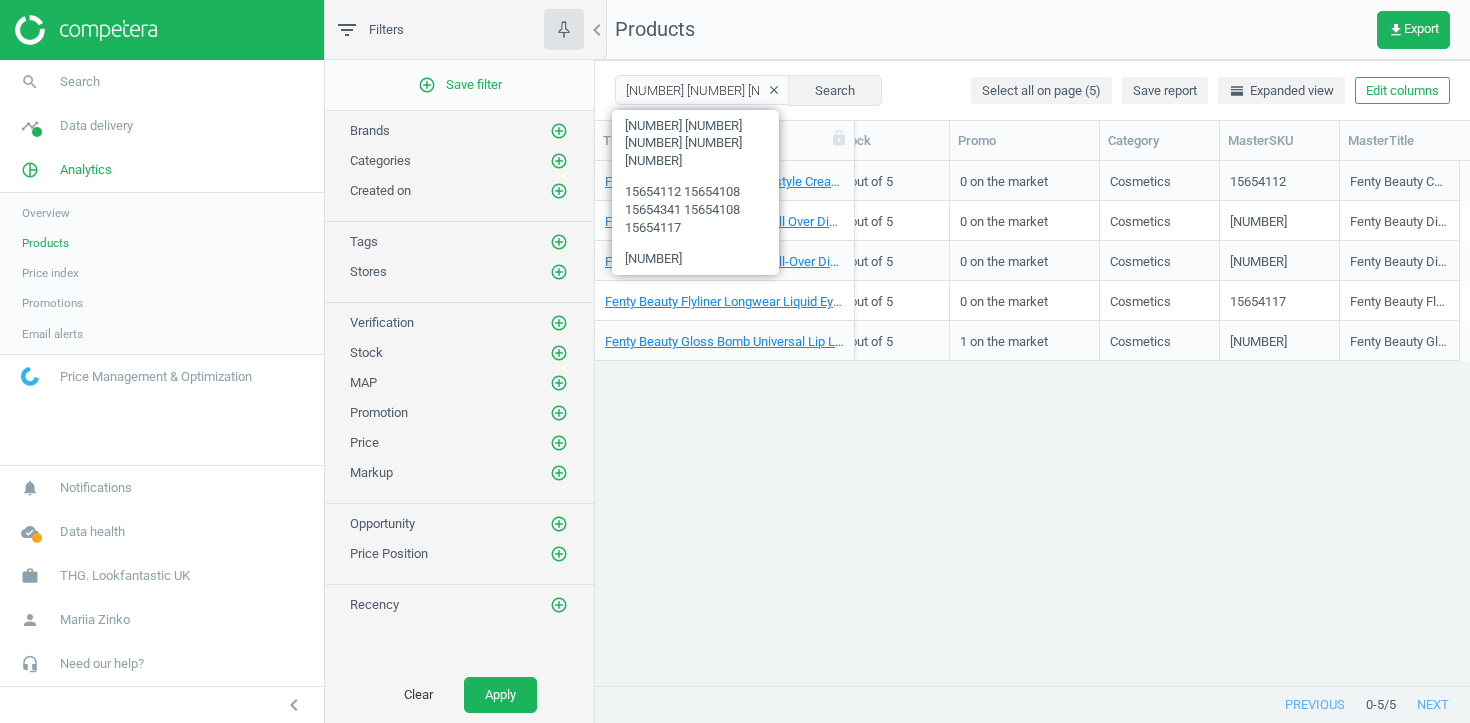 click on "Fenty Beauty Cheeks Out Freestyle Cream Bronzer- Butta Biscuit [NUMBER] 30.00 — 0 arrow_downward 0 arrow_upward 0 arrow_downward 0 arrow_upward 1 out of 5 0 on the market Cosmetics [NUMBER] Fenty Beauty Cheeks Out Freestyle Cream Bronzer 6.23g (Various Shades) Fenty Beauty Diamond Bomb All Over Diamond Veil- Rosé Rave [NUMBER] 32.00 — 0 arrow_downward 0 arrow_upward 0 arrow_downward 0 arrow_upward 1 out of 5 0 on the market Cosmetics [NUMBER] Fenty Beauty Diamond Bomb All Over Diamond Veil 8g (Various Shades) Fenty Beauty Diamond Bomb All-Over Diamond Veil- How Many Carats?! [NUMBER] 32.00 — 0 arrow_downward 0 arrow_upward 0 arrow_downward 0 arrow_upward 1 out of 5 0 on the market Cosmetics [NUMBER] Fenty Beauty Diamond Bomb All Over Diamond Veil 8g (Various Shades) Fenty Beauty Flyliner Longwear Liquid Eyeliner-Cuz I'M Black [NUMBER] 19.00 — 0 arrow_downward 0 arrow_upward 0 arrow_downward 0 arrow_upward 1 out of 5 0 on the market Cosmetics [NUMBER] [NUMBER] [NUMBER] 19.00 — 1 arrow_downward 0 0 0" at bounding box center [1032, 423] 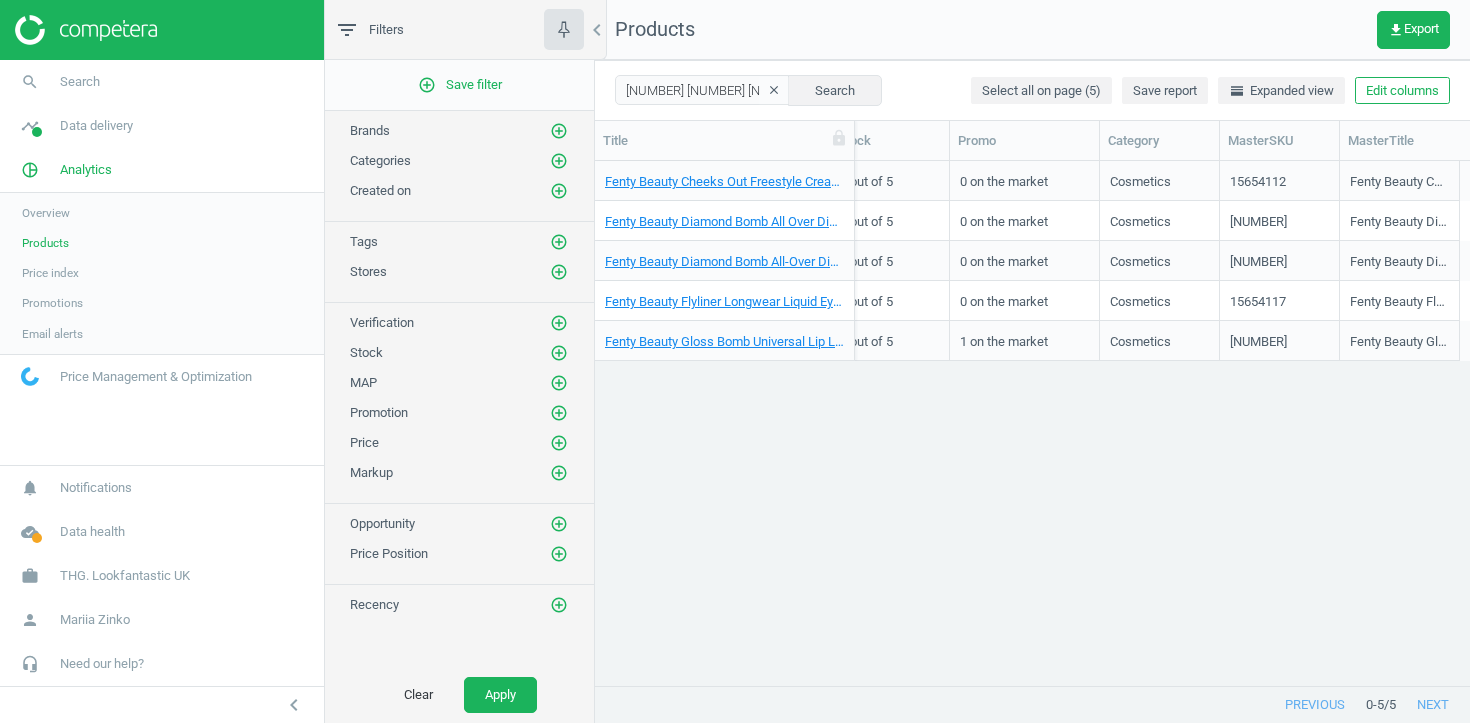 click on "clear" at bounding box center (774, 90) 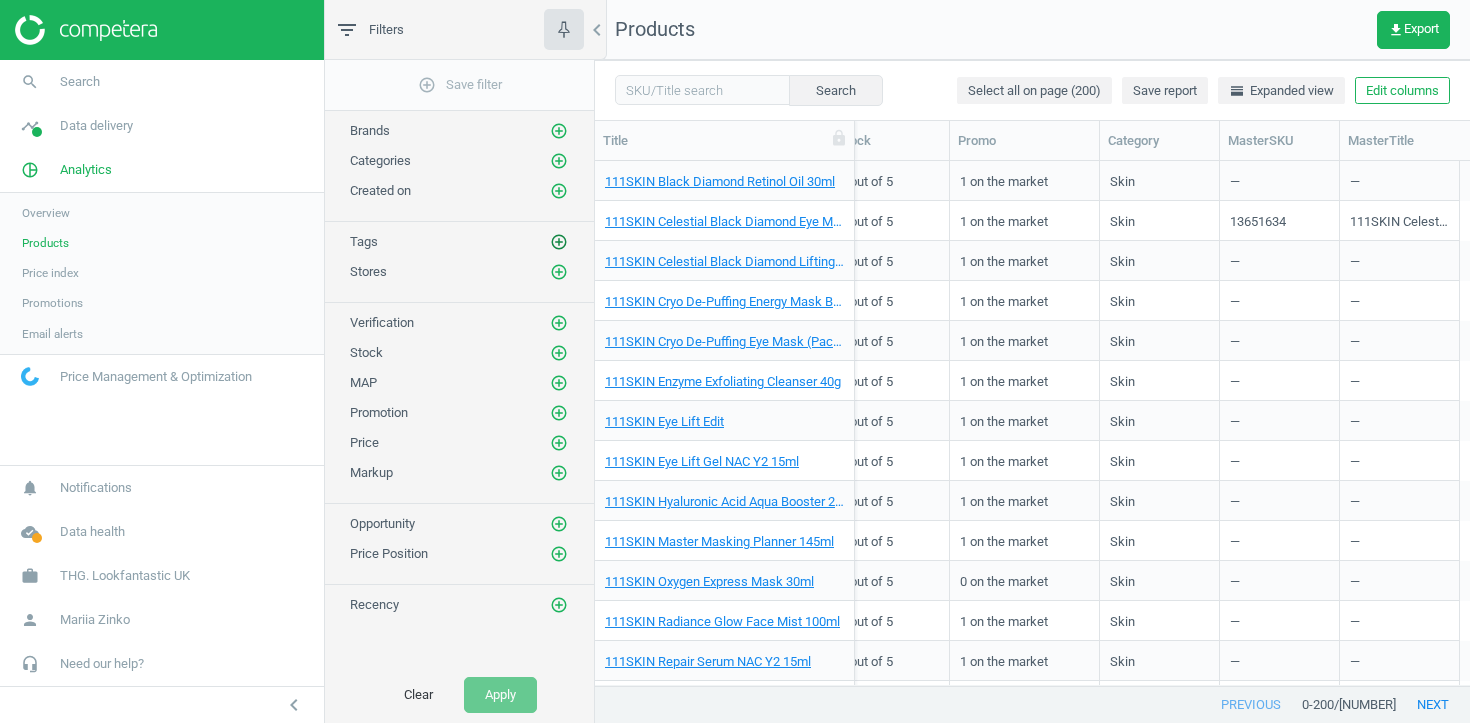 click on "add_circle_outline" at bounding box center (559, 242) 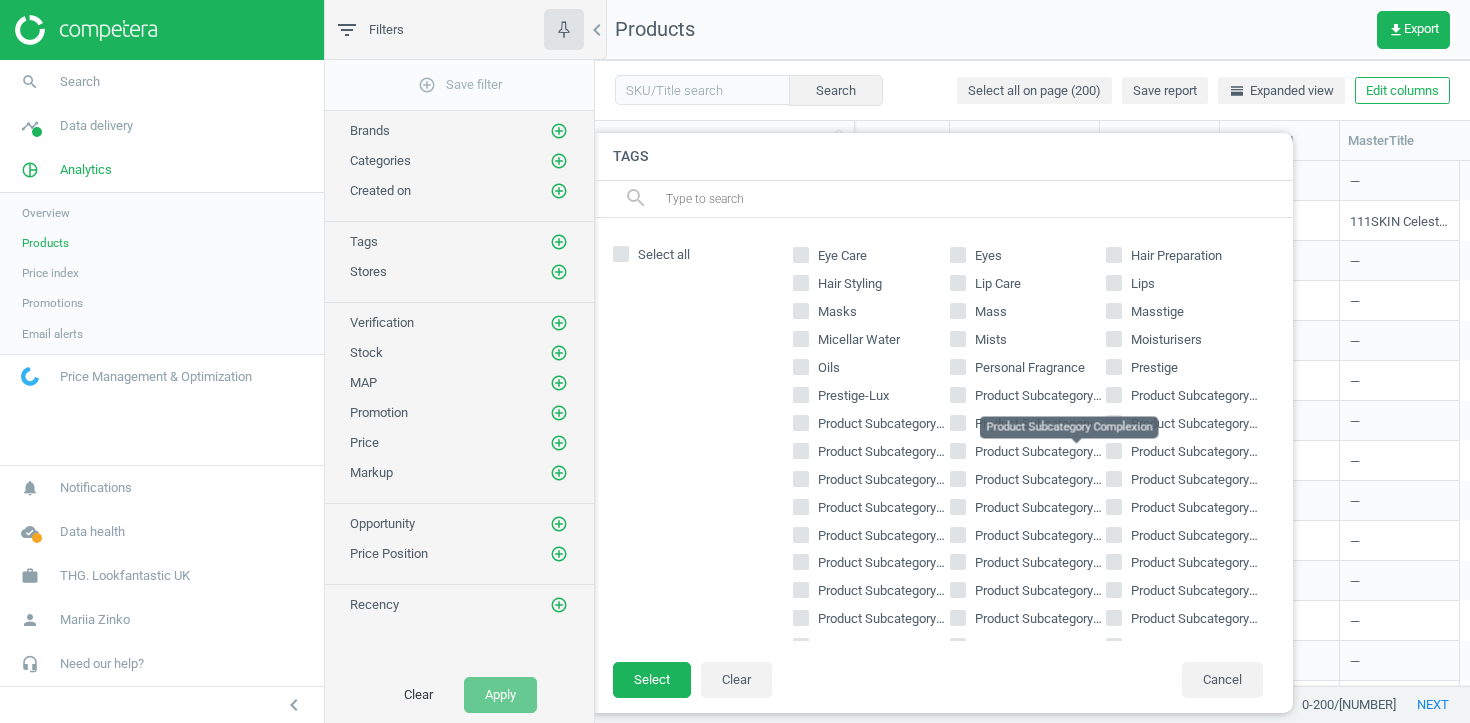 scroll, scrollTop: 534, scrollLeft: 0, axis: vertical 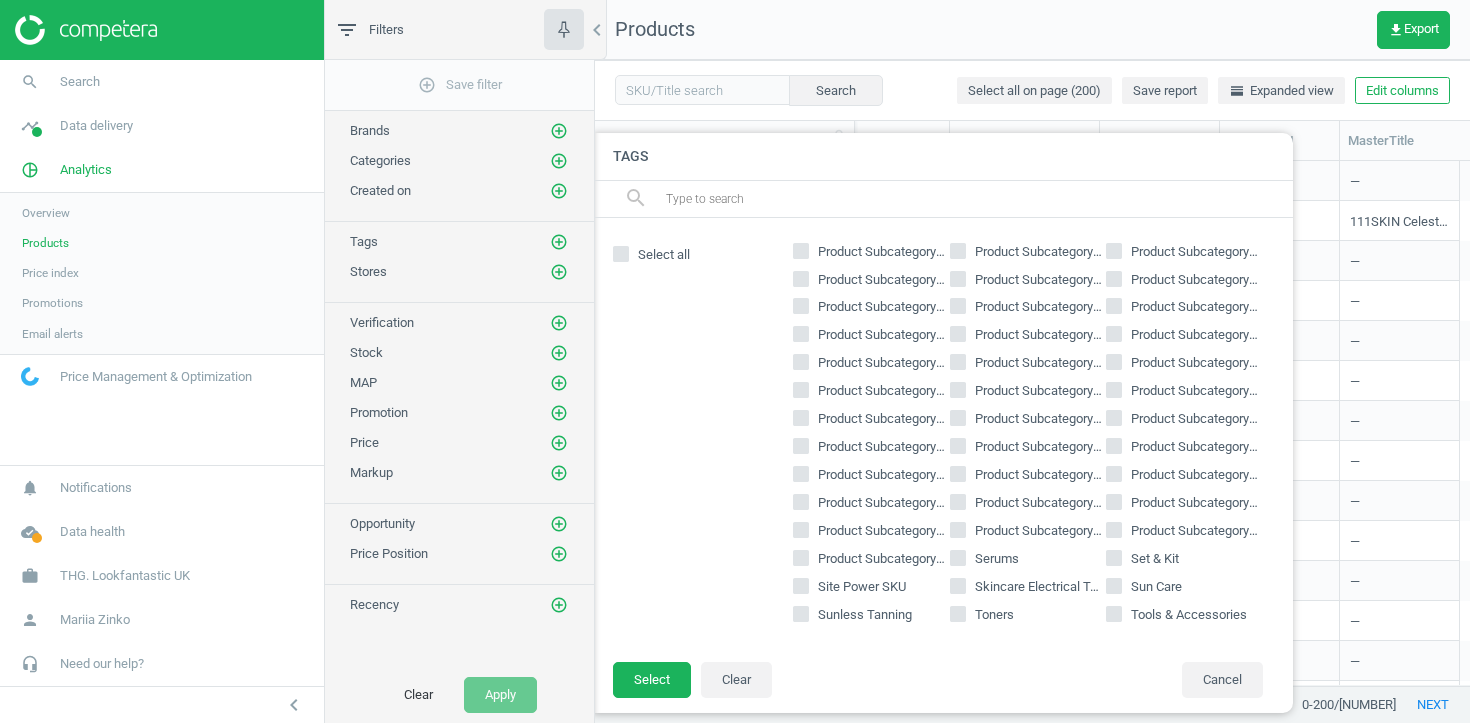 click on "Site Power SKU" at bounding box center (862, 587) 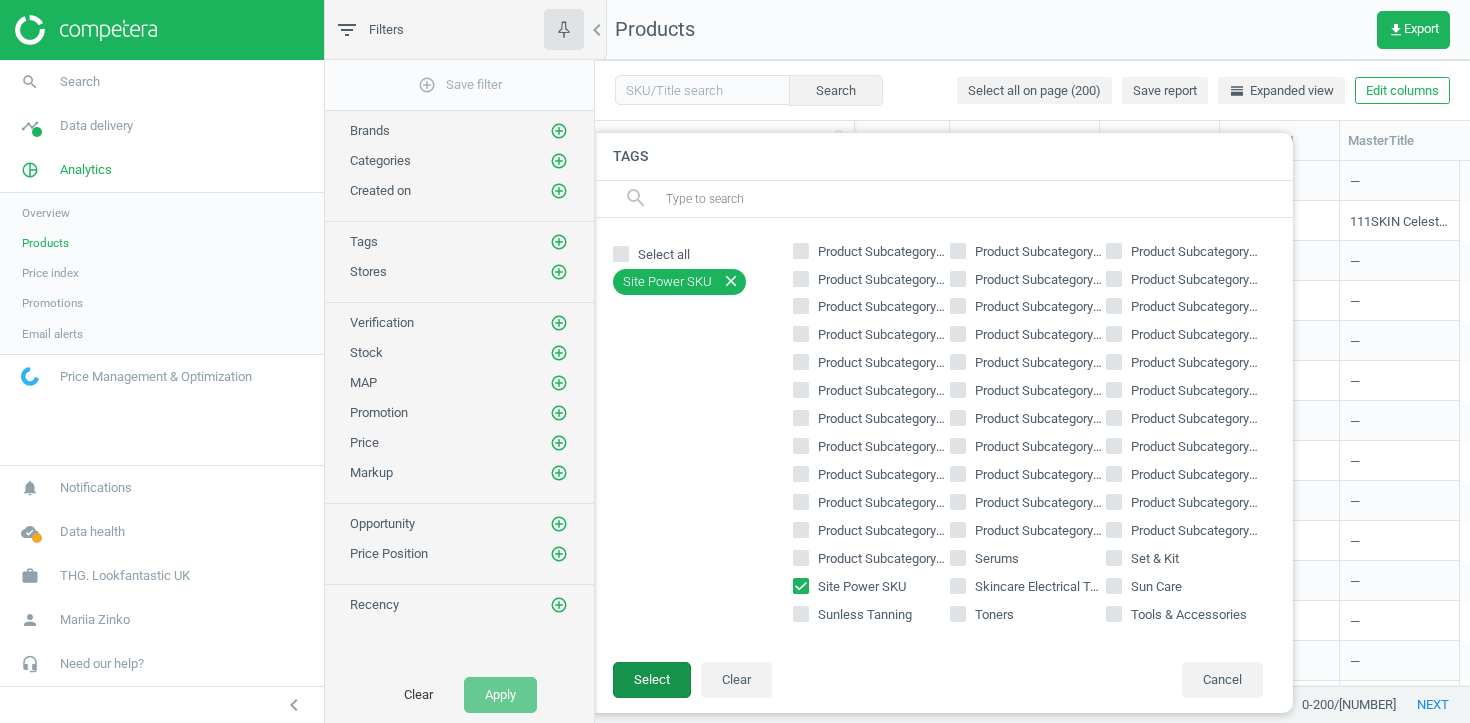 click on "Select" at bounding box center [652, 680] 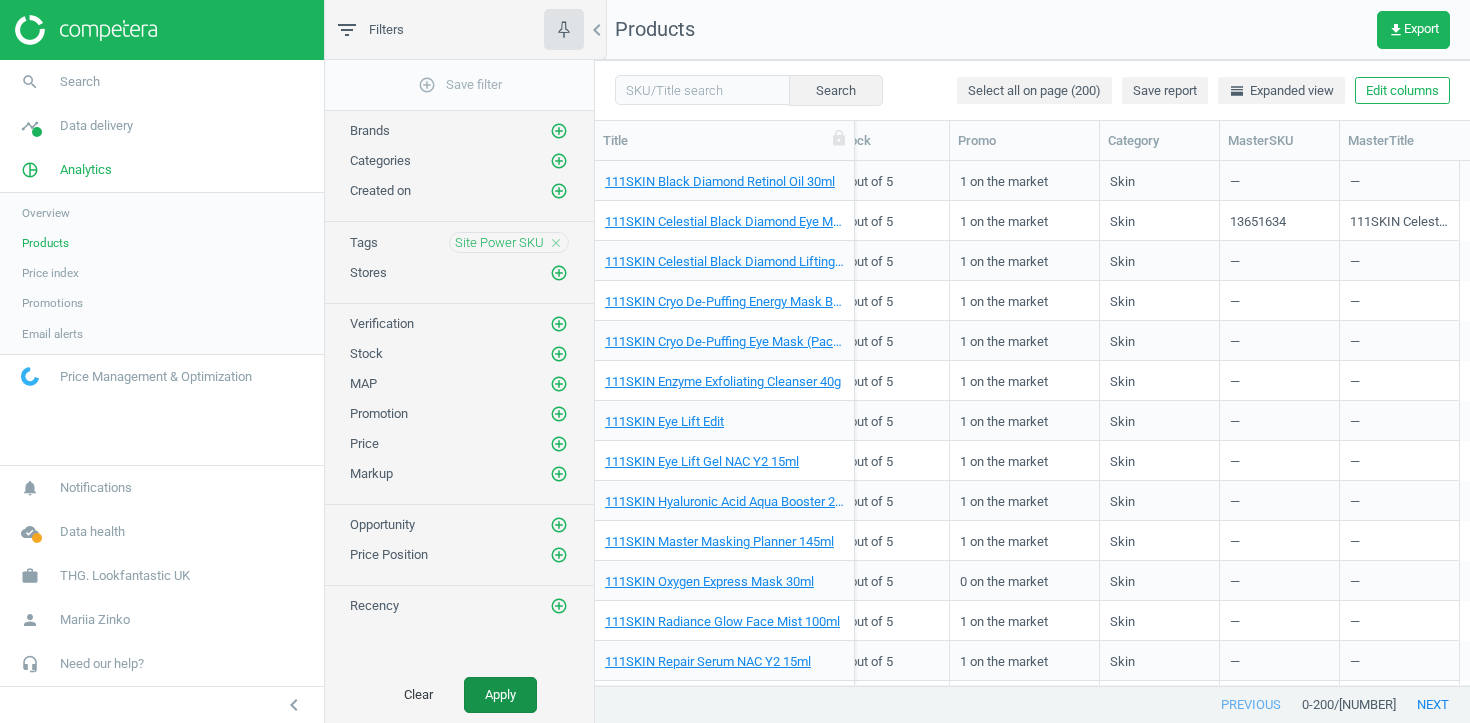 click on "Apply" at bounding box center [500, 695] 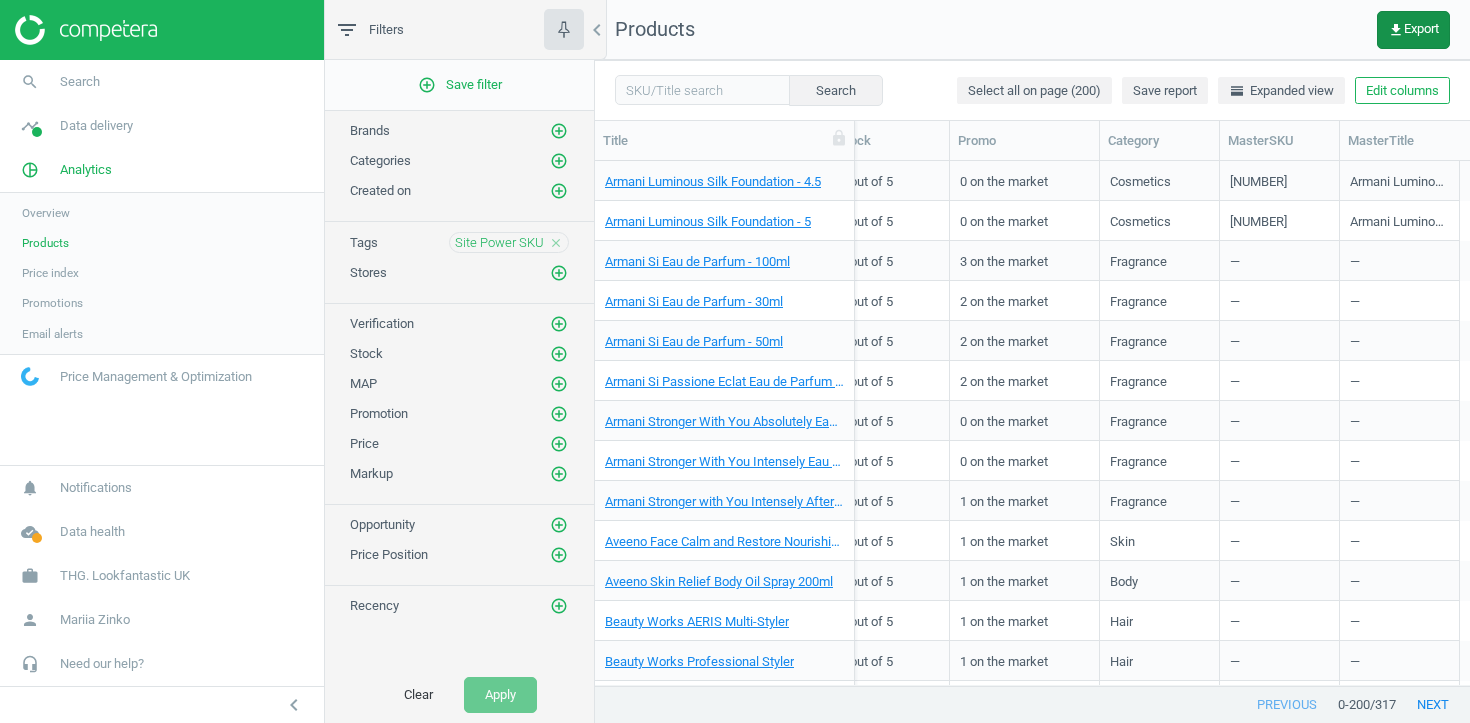 click on "get_app Export" at bounding box center [1413, 30] 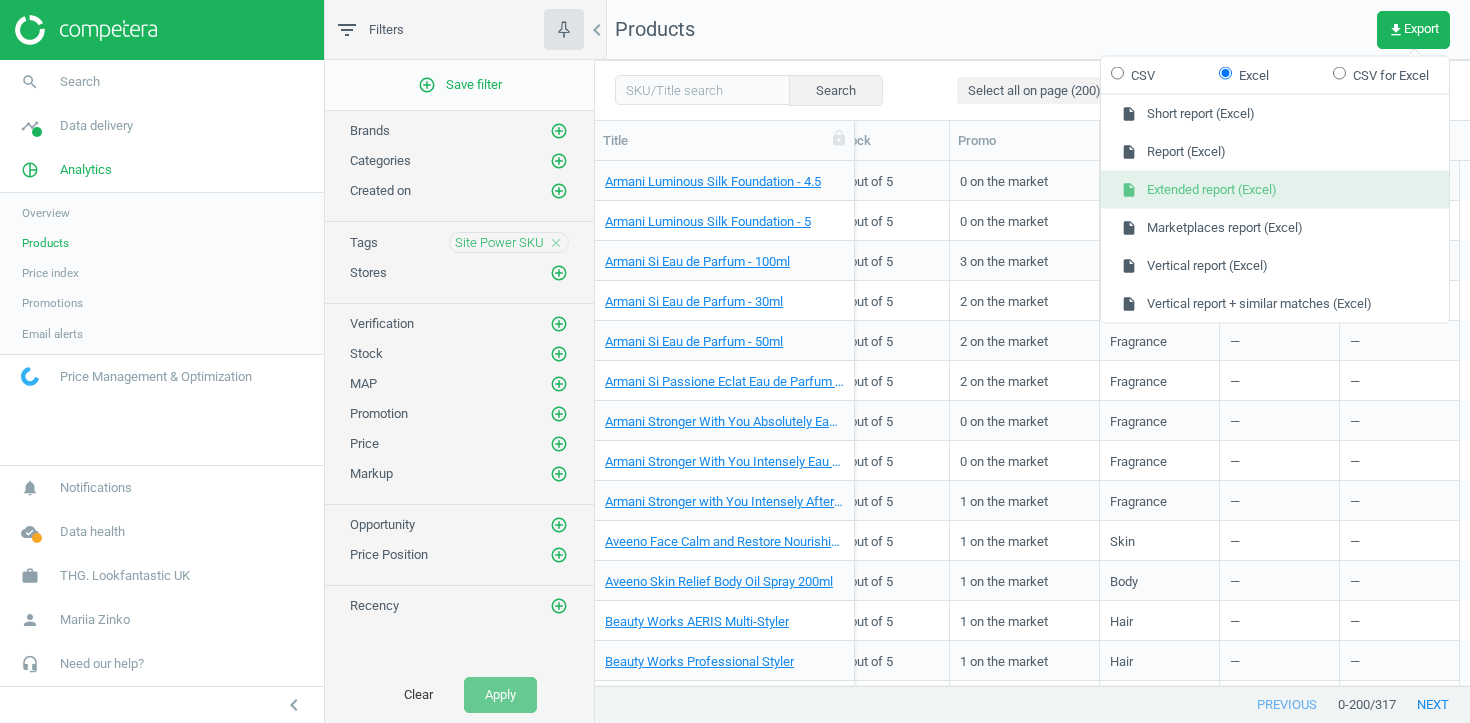 click on "insert_drive_file Extended report (Excel)" at bounding box center (1275, 190) 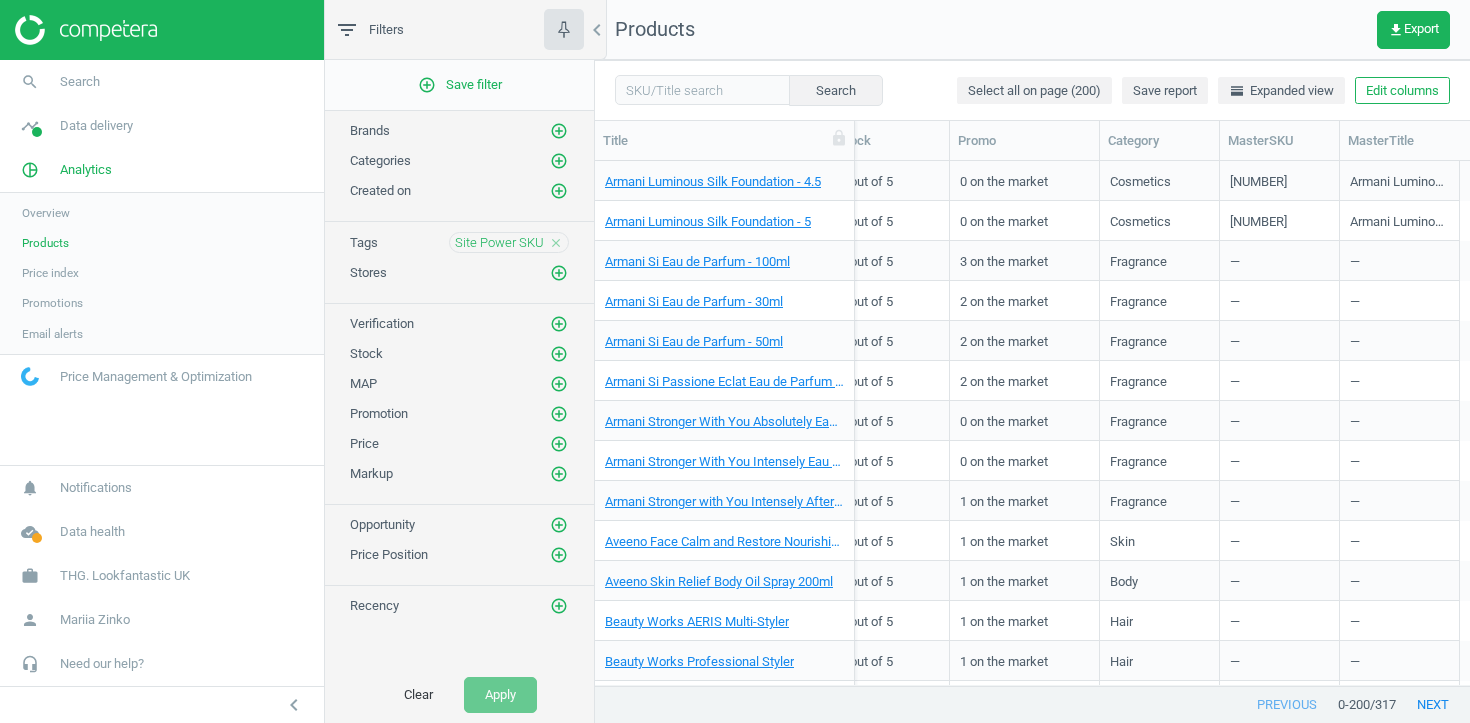 click on "Stores add_circle_outline" at bounding box center [459, 268] 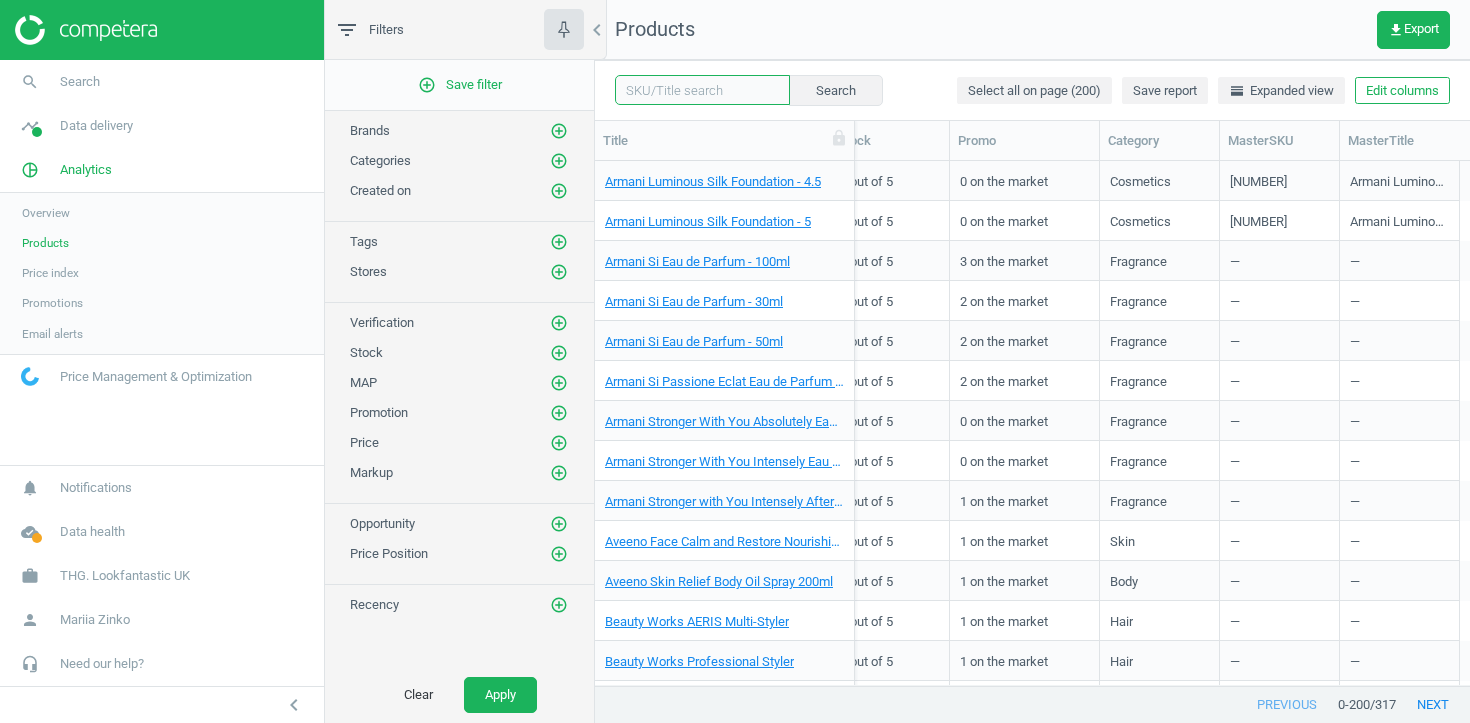 click at bounding box center (702, 90) 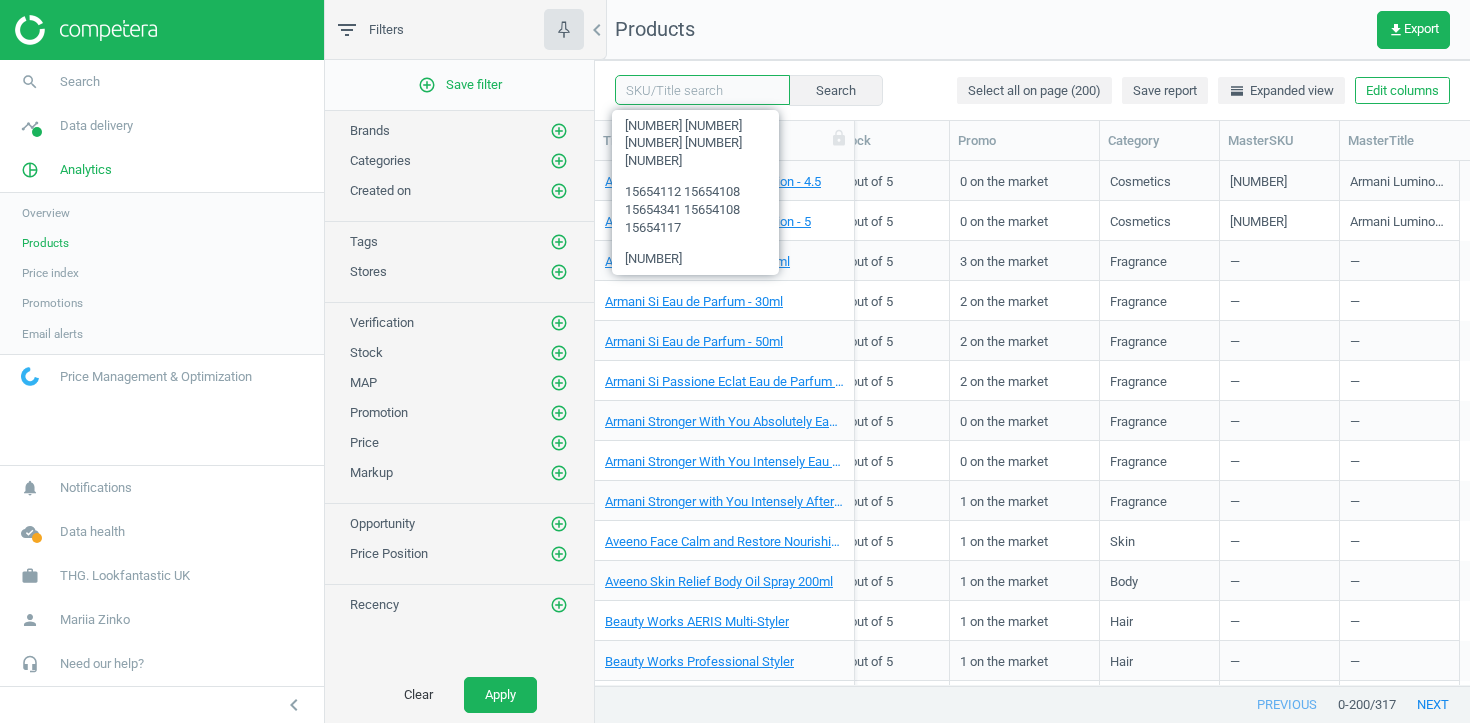 paste on "16481434" 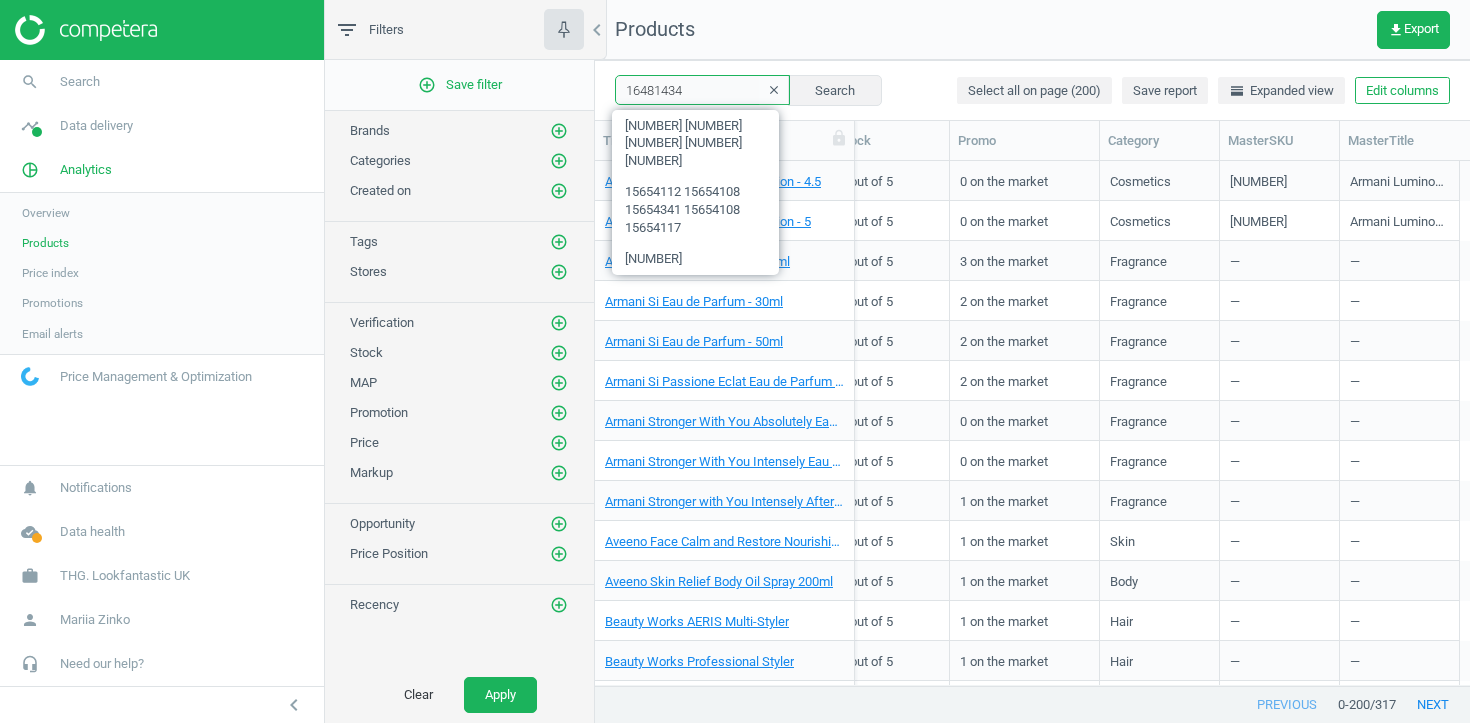type on "16481434" 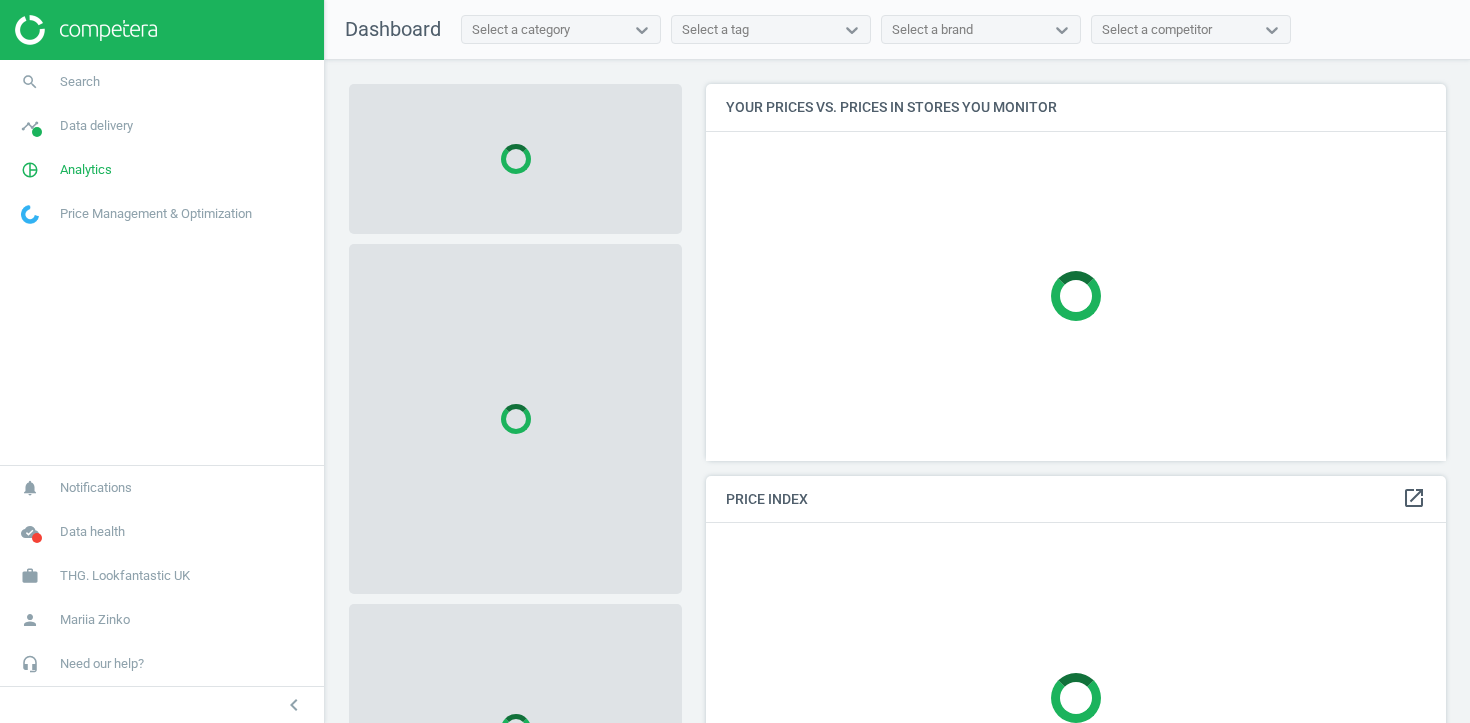 scroll, scrollTop: 0, scrollLeft: 0, axis: both 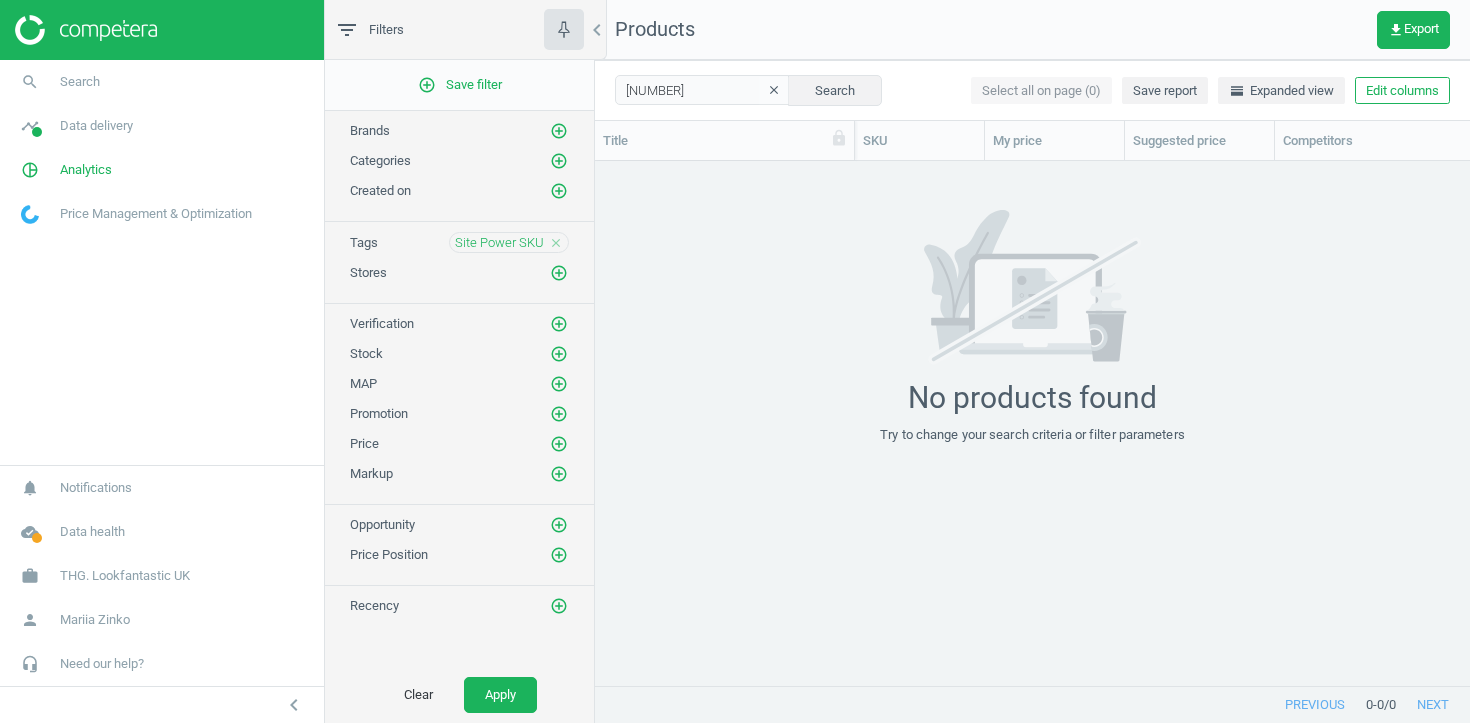 click on "close" at bounding box center (556, 243) 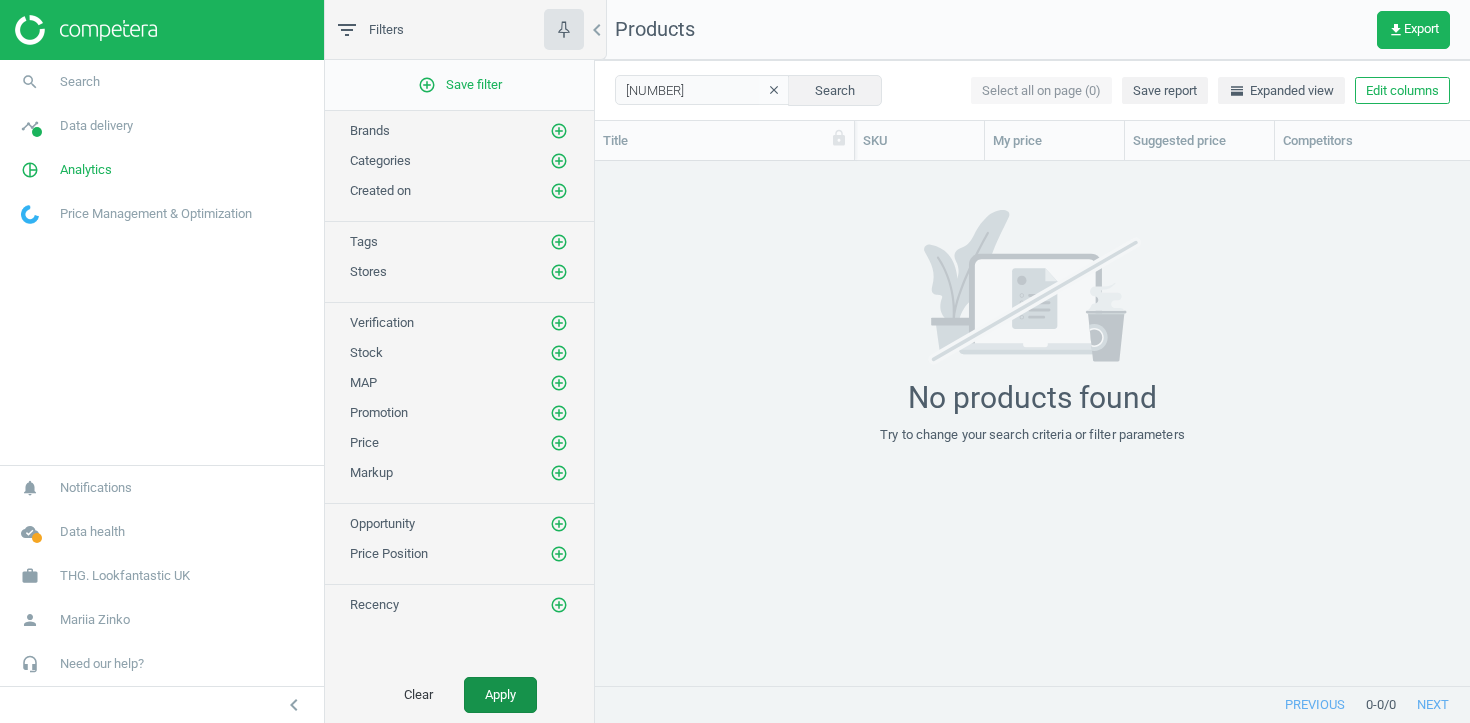 click on "Apply" at bounding box center (500, 695) 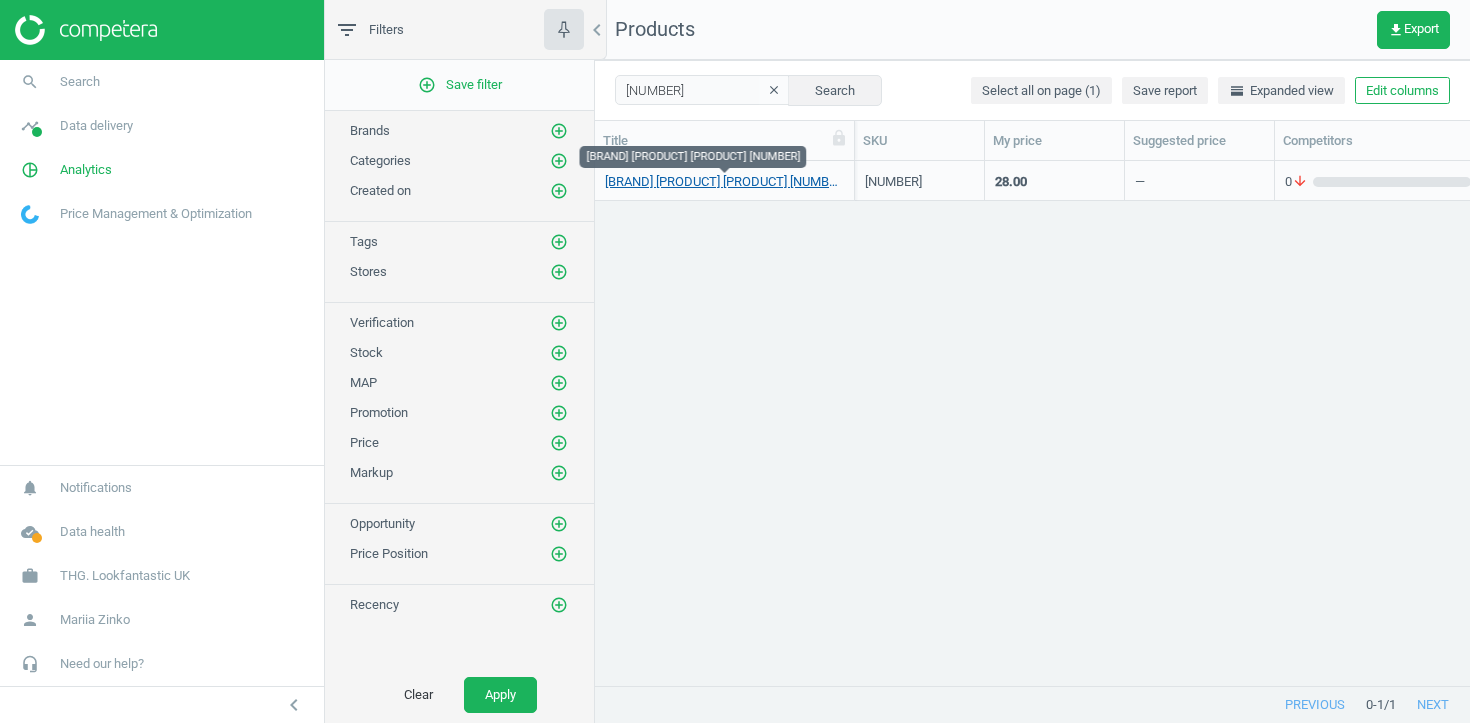 click on "[BRAND] [PRODUCT] [PRODUCT] [NUMBER]" at bounding box center (724, 182) 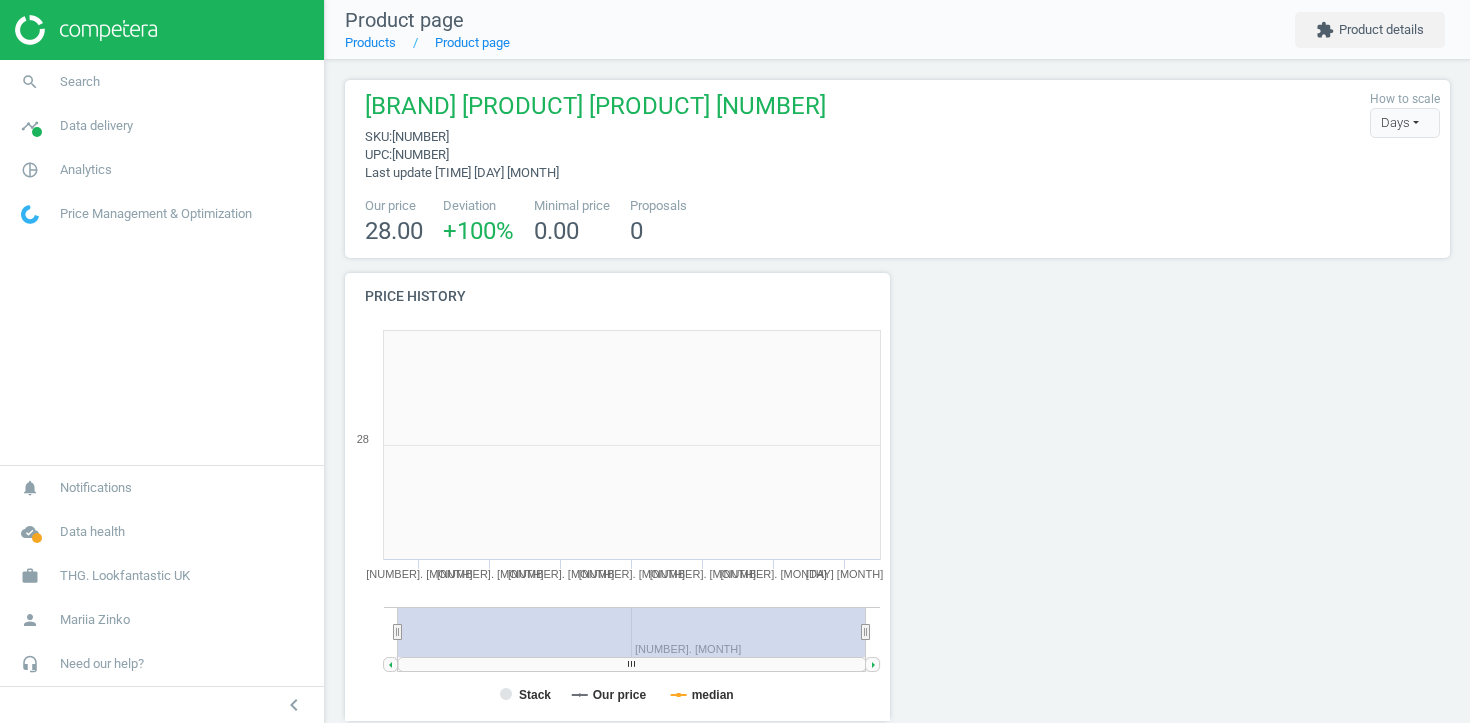 scroll, scrollTop: 10, scrollLeft: 10, axis: both 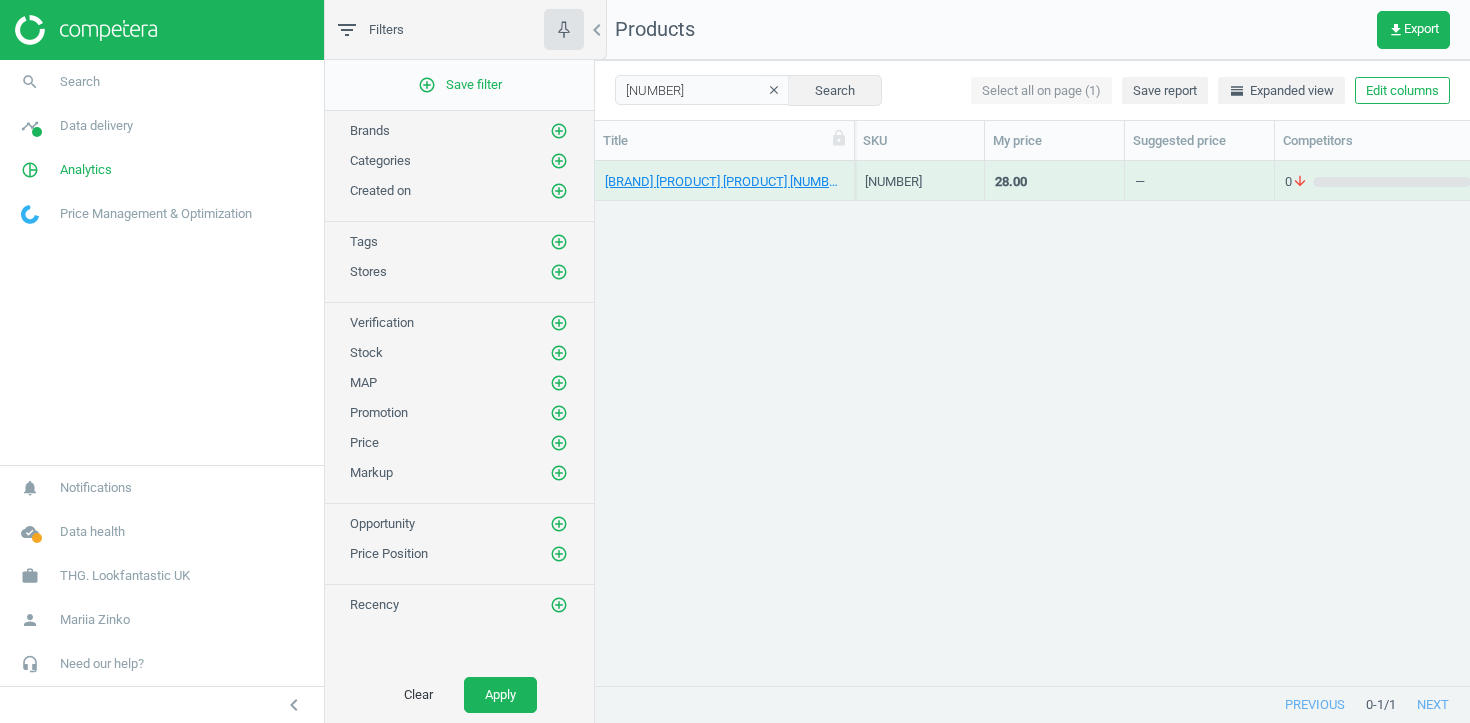 click on "Color Wow Style on Steroids Performance Enhancing Texture + Finishing Spray 250ml" at bounding box center [724, 180] 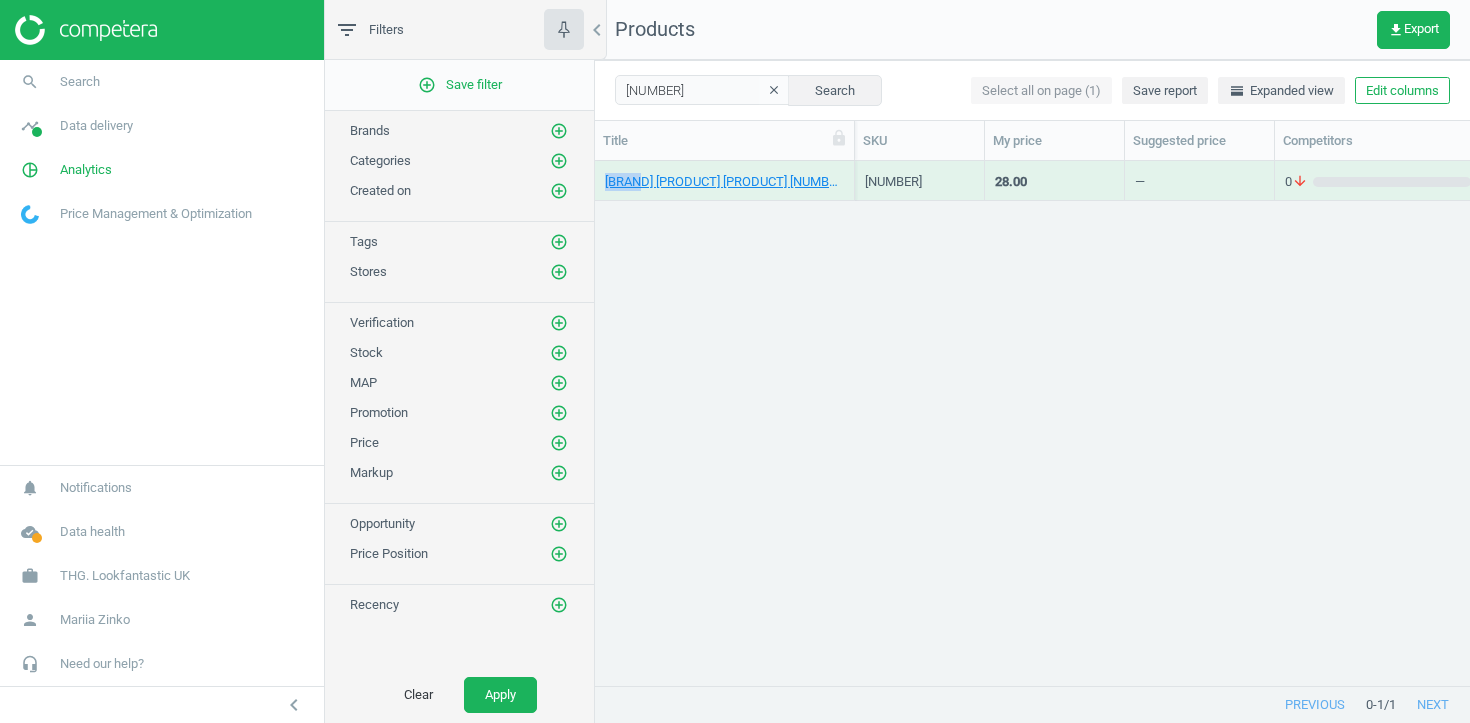 click on "Color Wow Style on Steroids Performance Enhancing Texture + Finishing Spray 250ml" at bounding box center (724, 180) 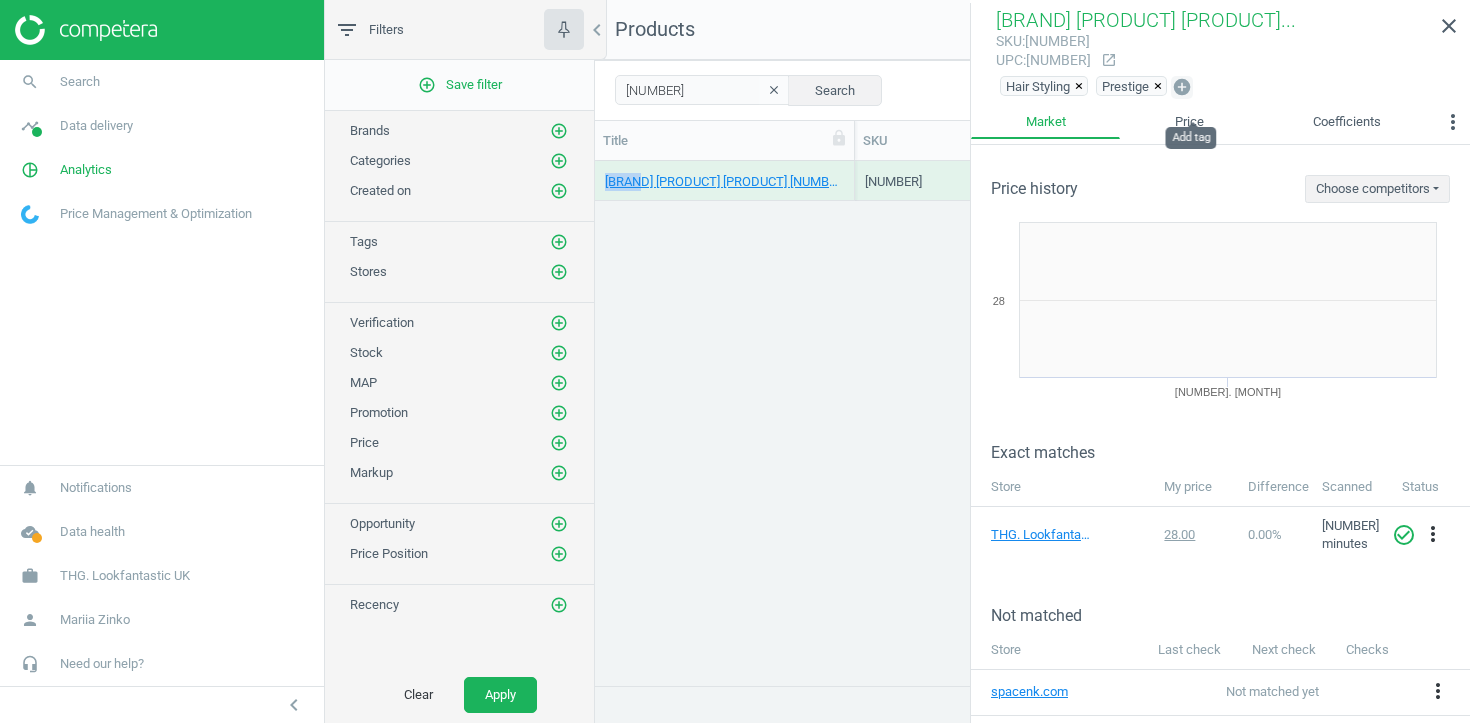 click on "add_circle" at bounding box center (1182, 87) 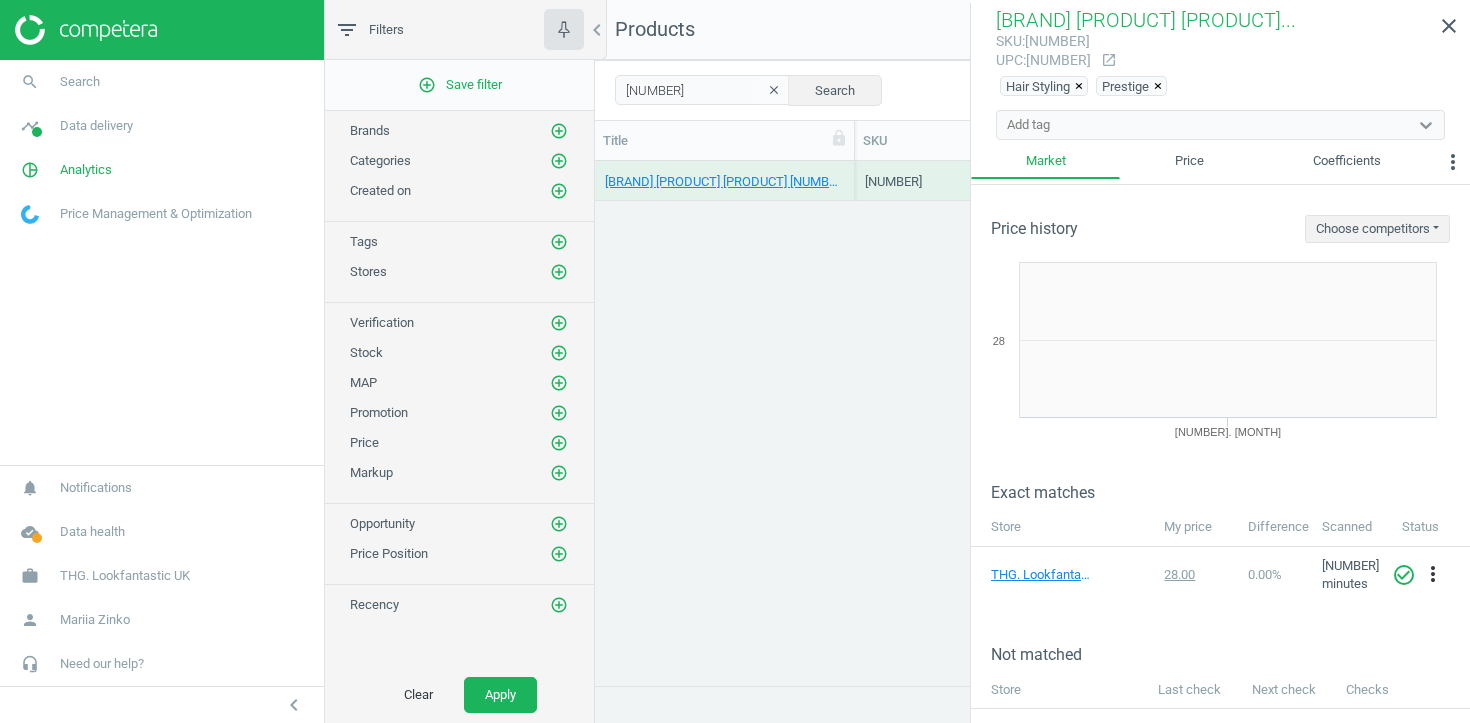 click on "Add tag" at bounding box center [1202, 125] 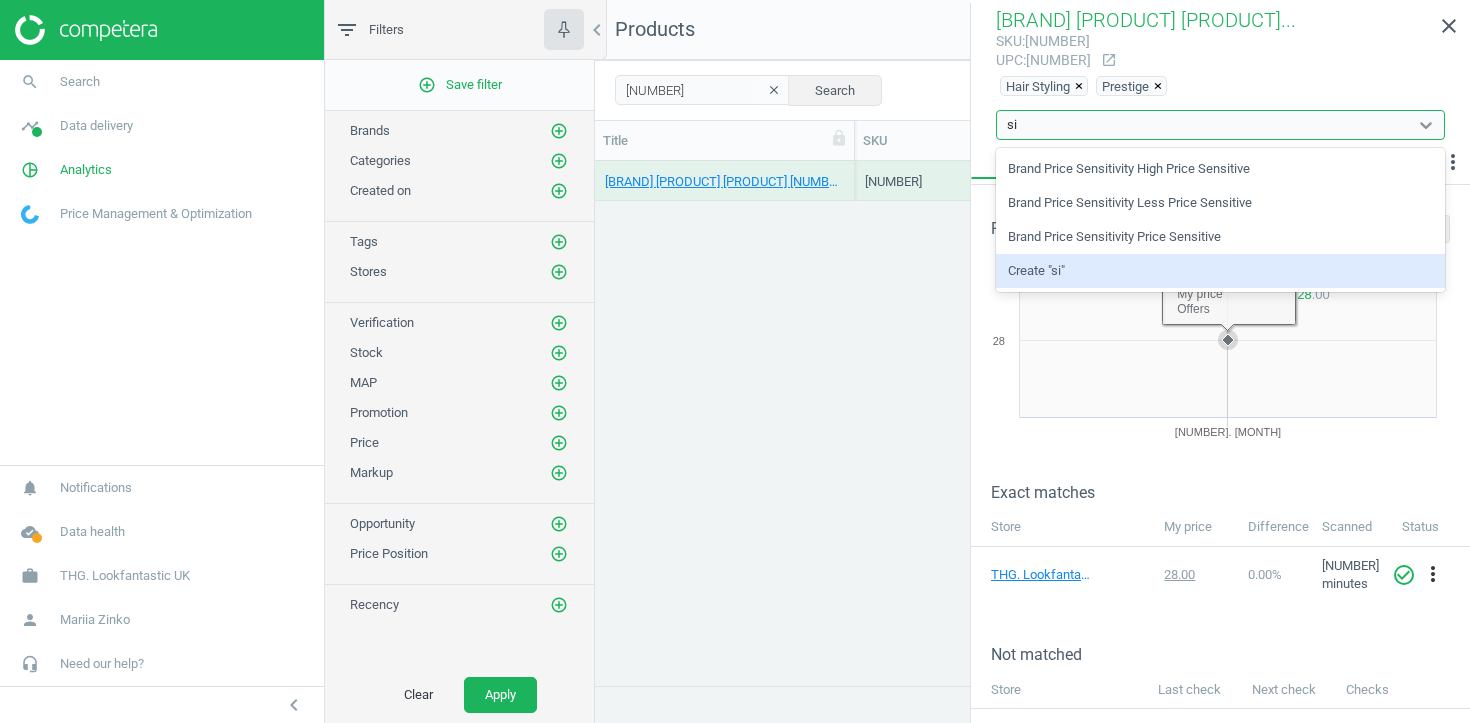 type on "s" 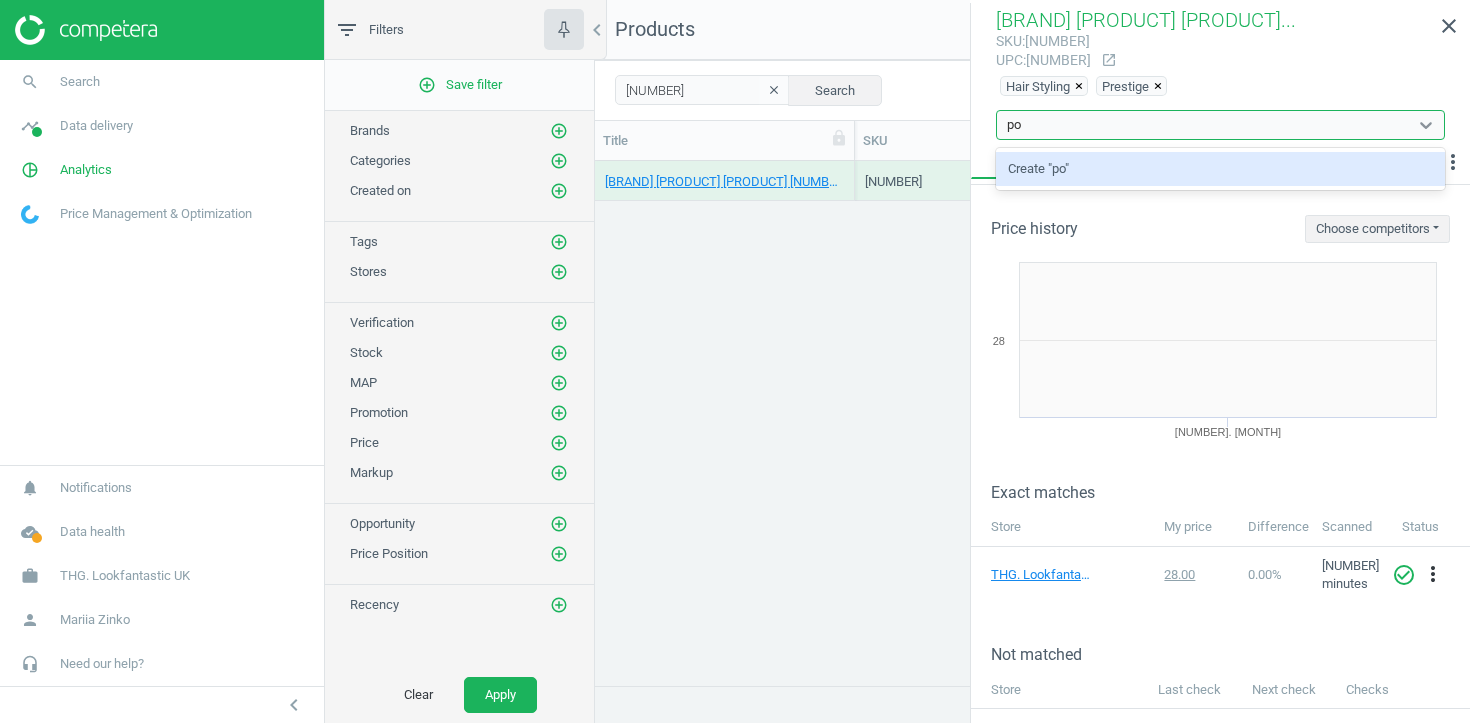 type on "p" 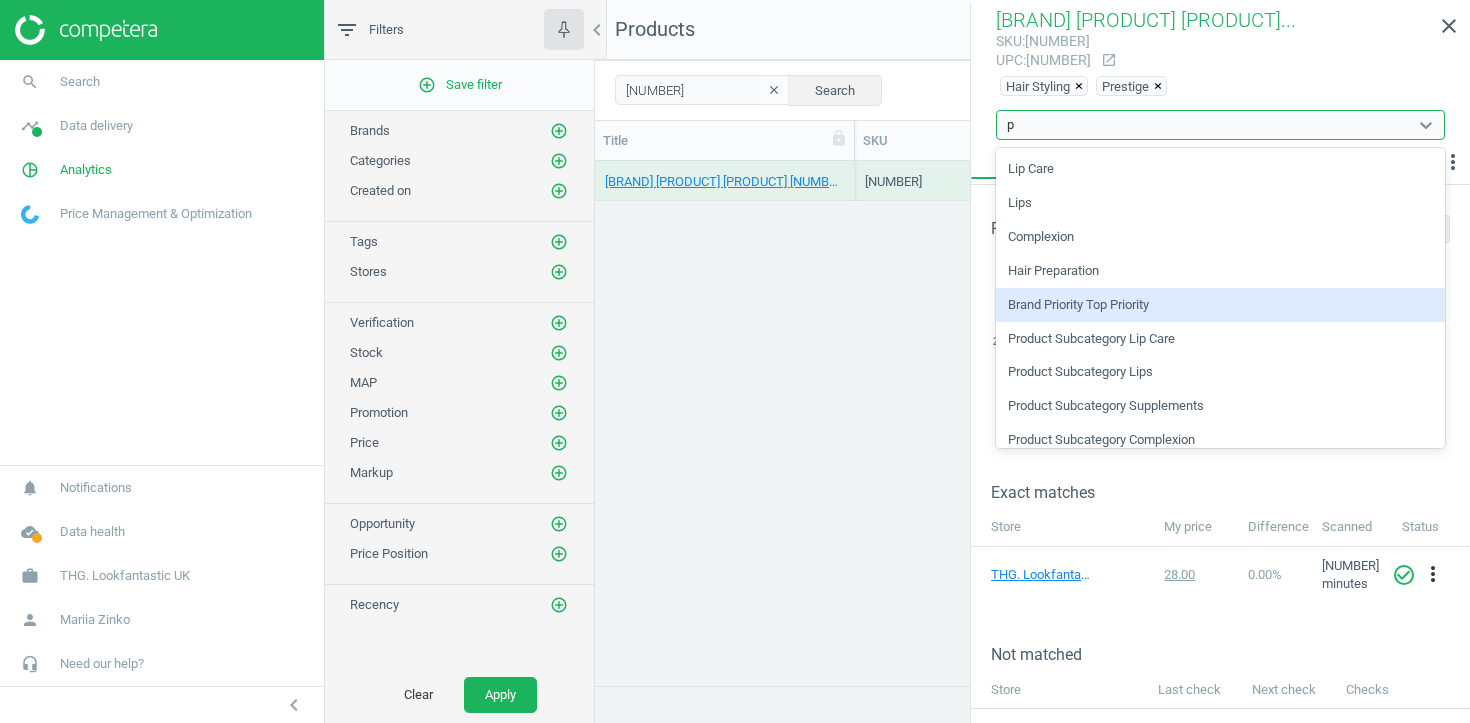 type 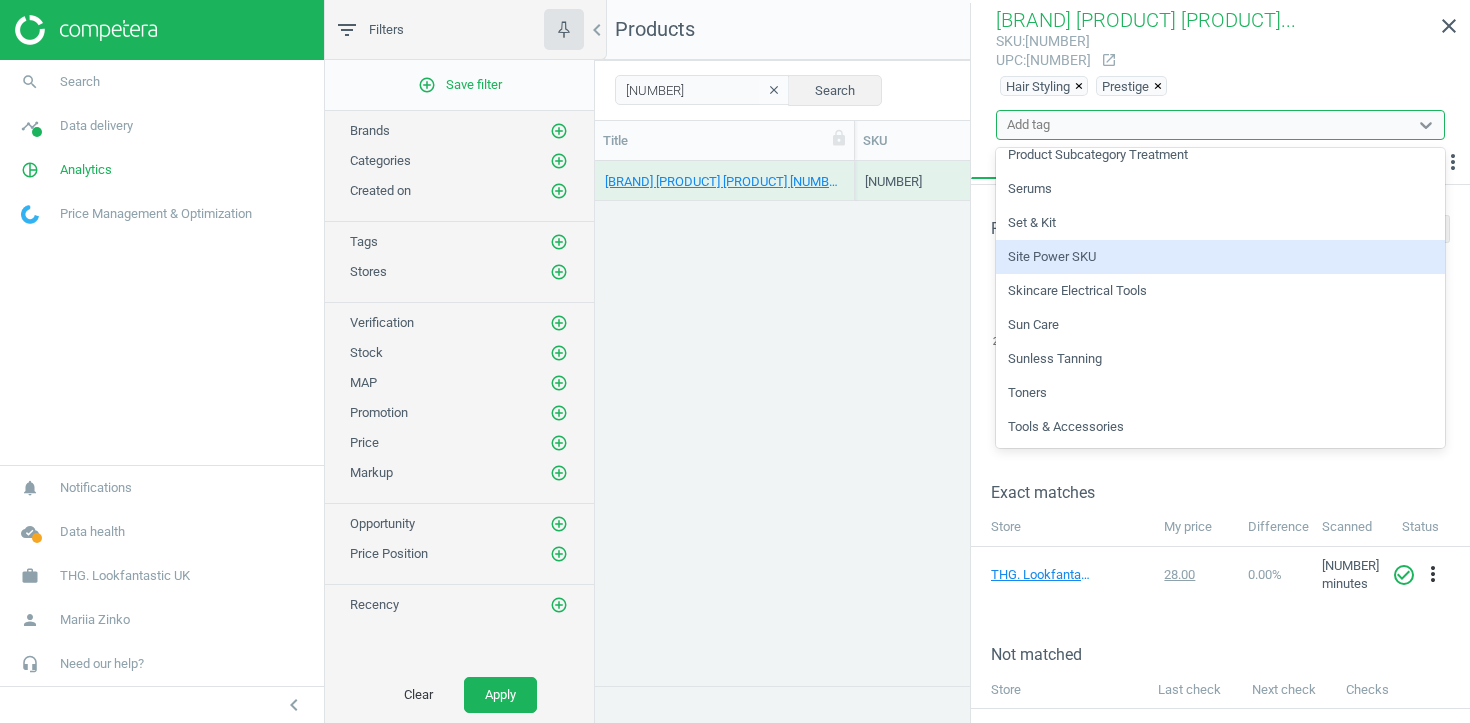 scroll, scrollTop: 3068, scrollLeft: 0, axis: vertical 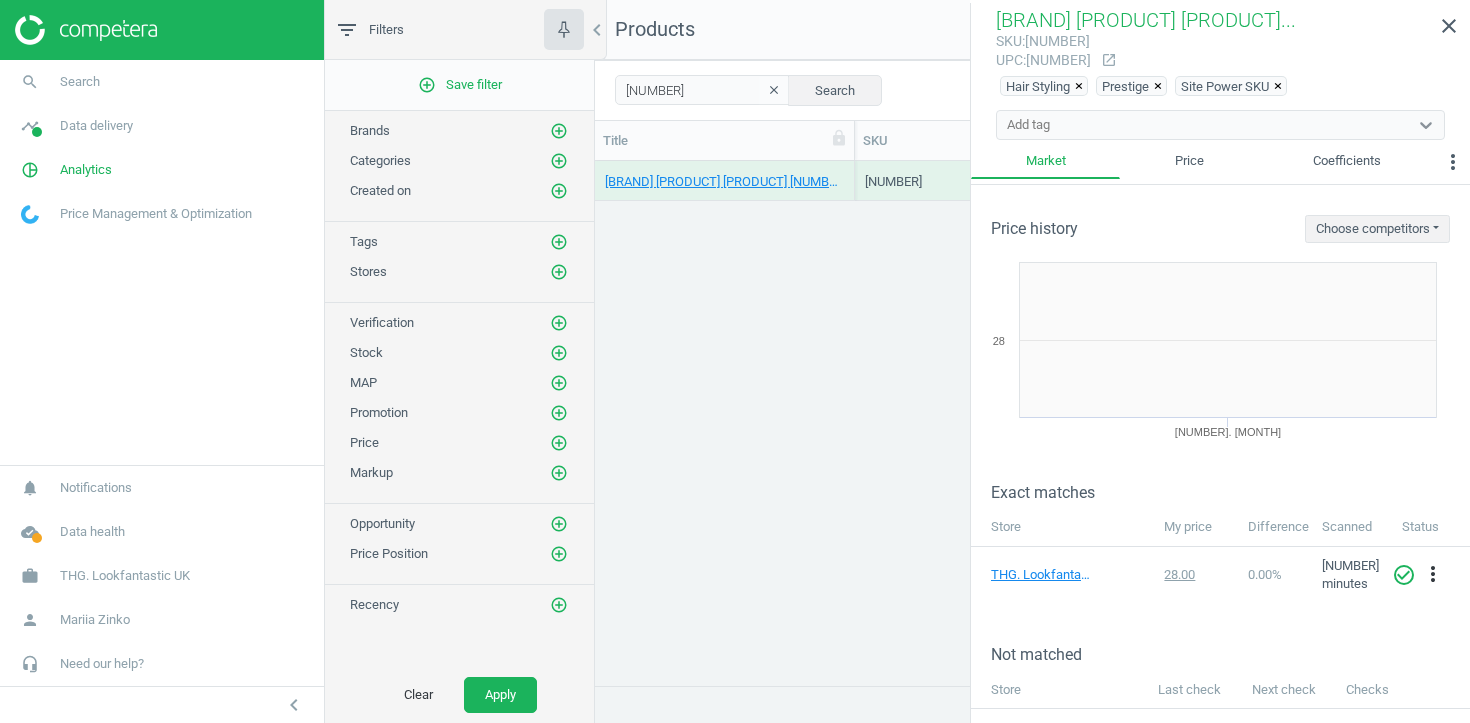 click on "Color Wow Style on Steroids Performance Enhancing Texture + Finishing Spray 250ml 16481434 28.00 — 0 arrow_downward 0 arrow_upward 0 arrow_downward 0 arrow_upward 0 out of 5 0 on the market Hair — —" at bounding box center (1032, 423) 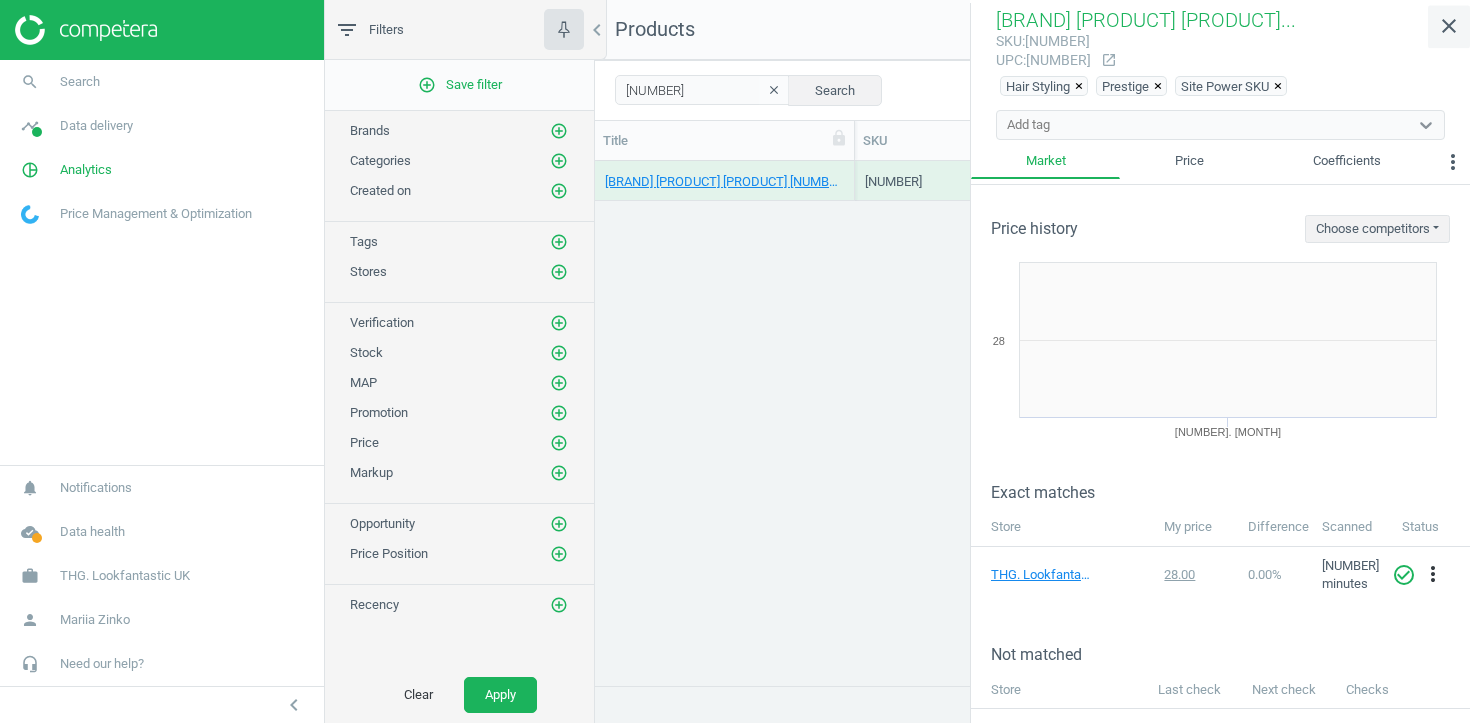 click on "close" at bounding box center (1449, 26) 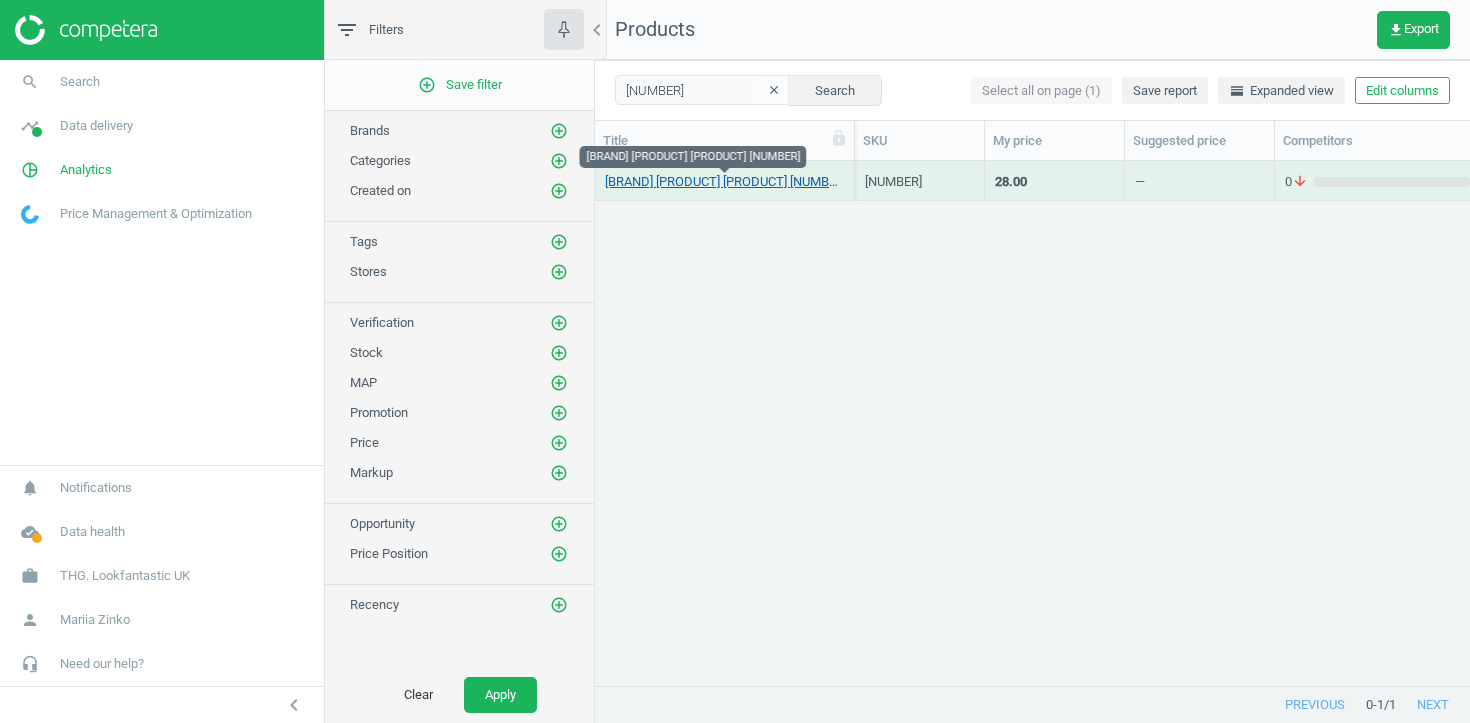 click on "Color Wow Style on Steroids Performance Enhancing Texture + Finishing Spray 250ml" at bounding box center [724, 182] 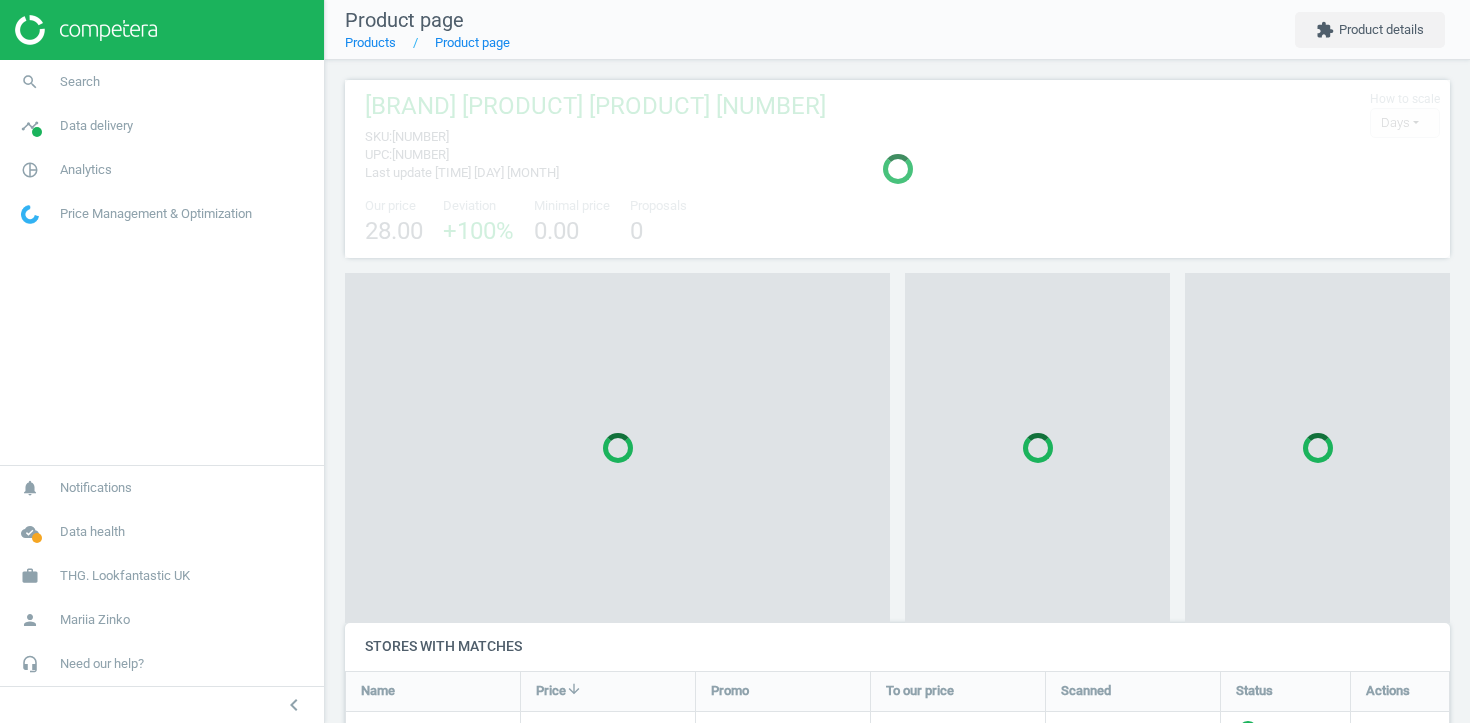 scroll, scrollTop: 10, scrollLeft: 10, axis: both 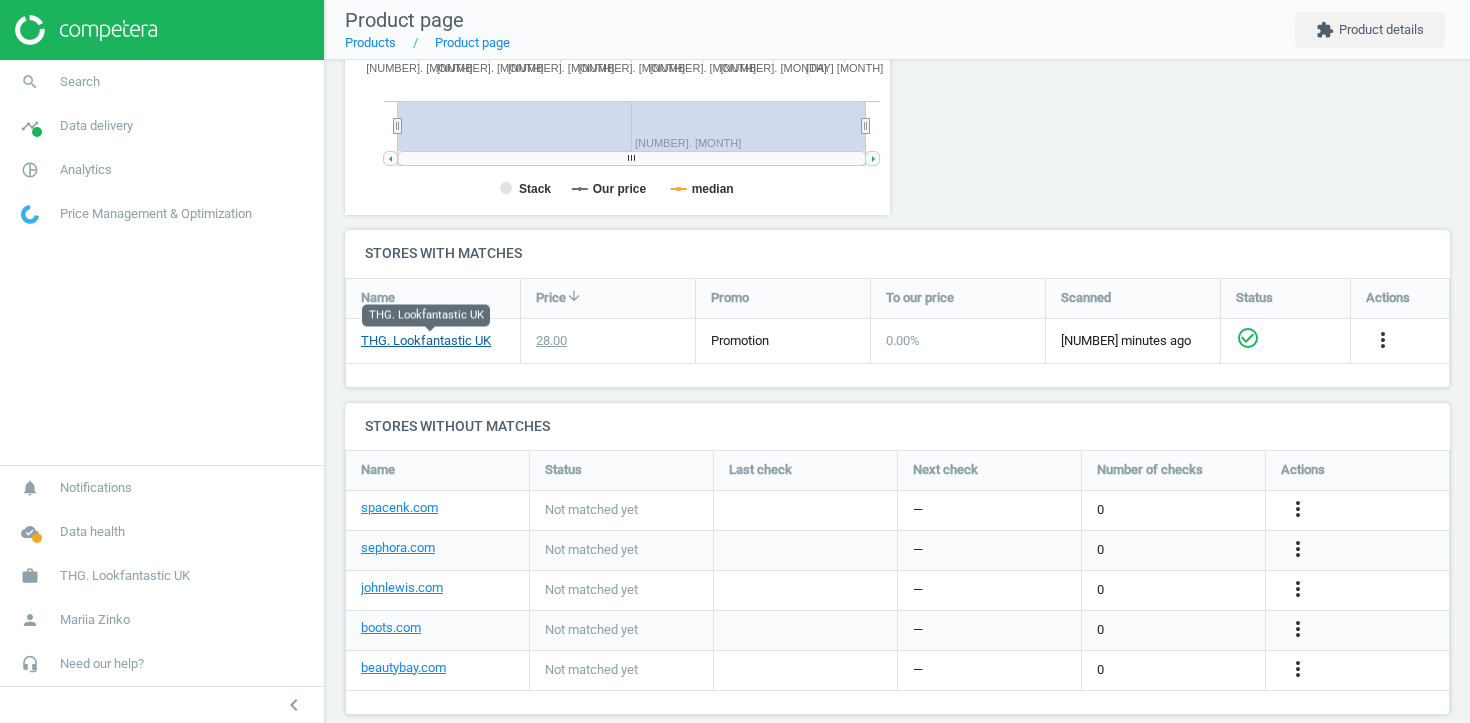 click on "THG. Lookfantastic UK" at bounding box center [426, 341] 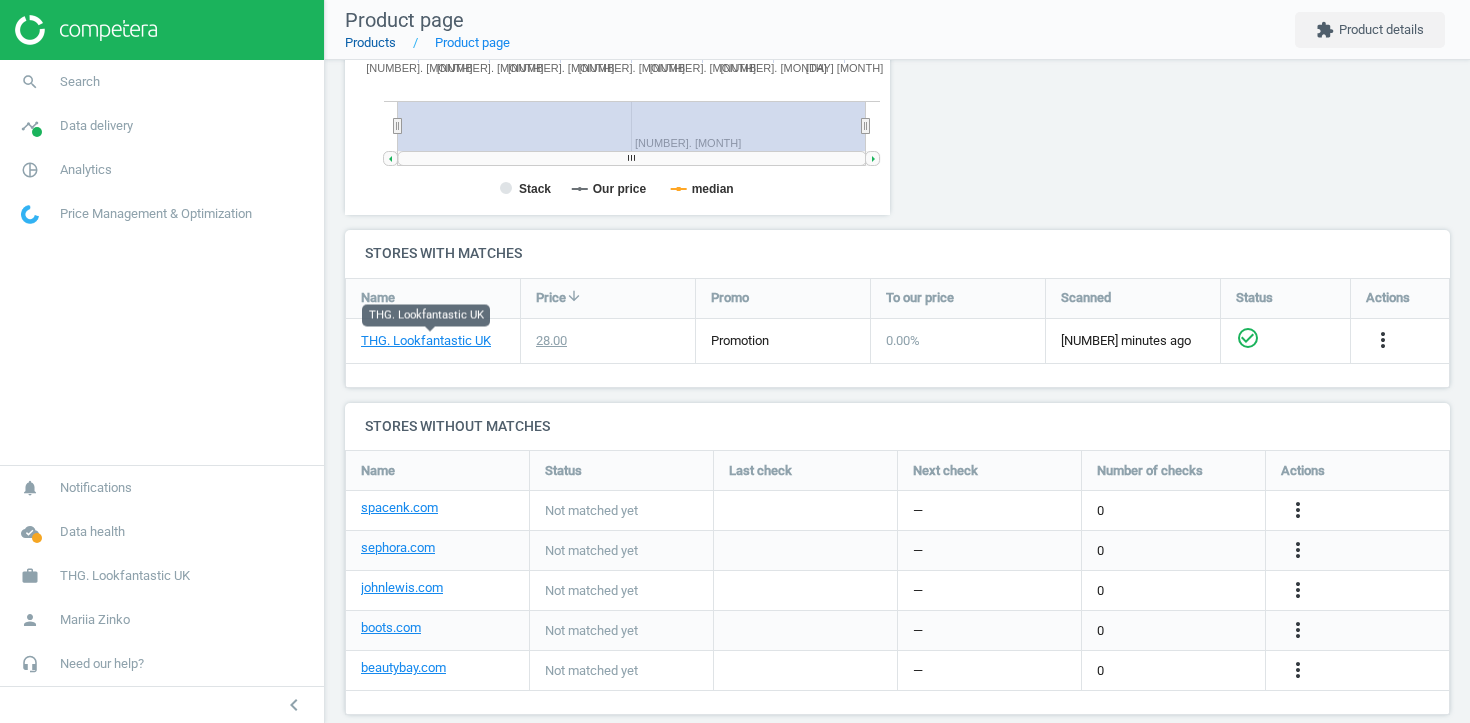 click on "Products" at bounding box center (370, 42) 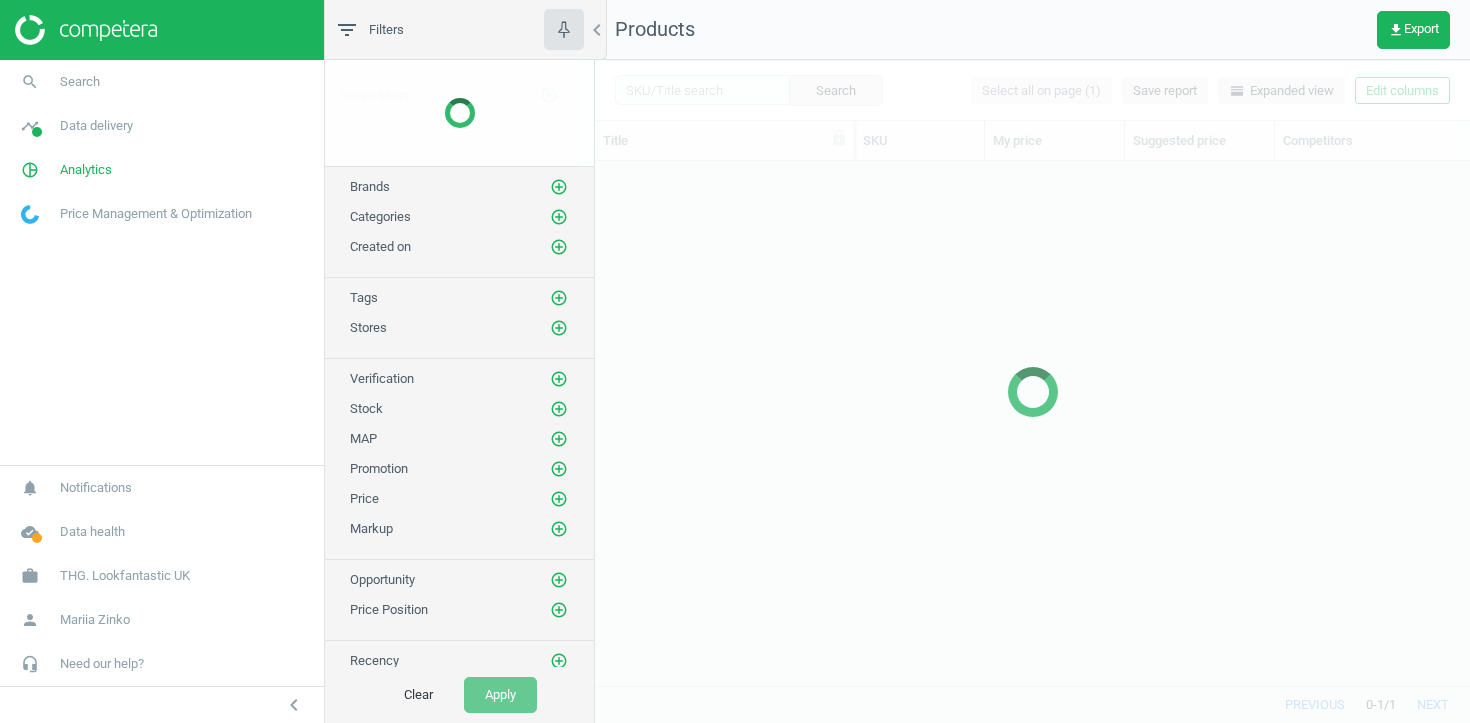 scroll, scrollTop: 1, scrollLeft: 1, axis: both 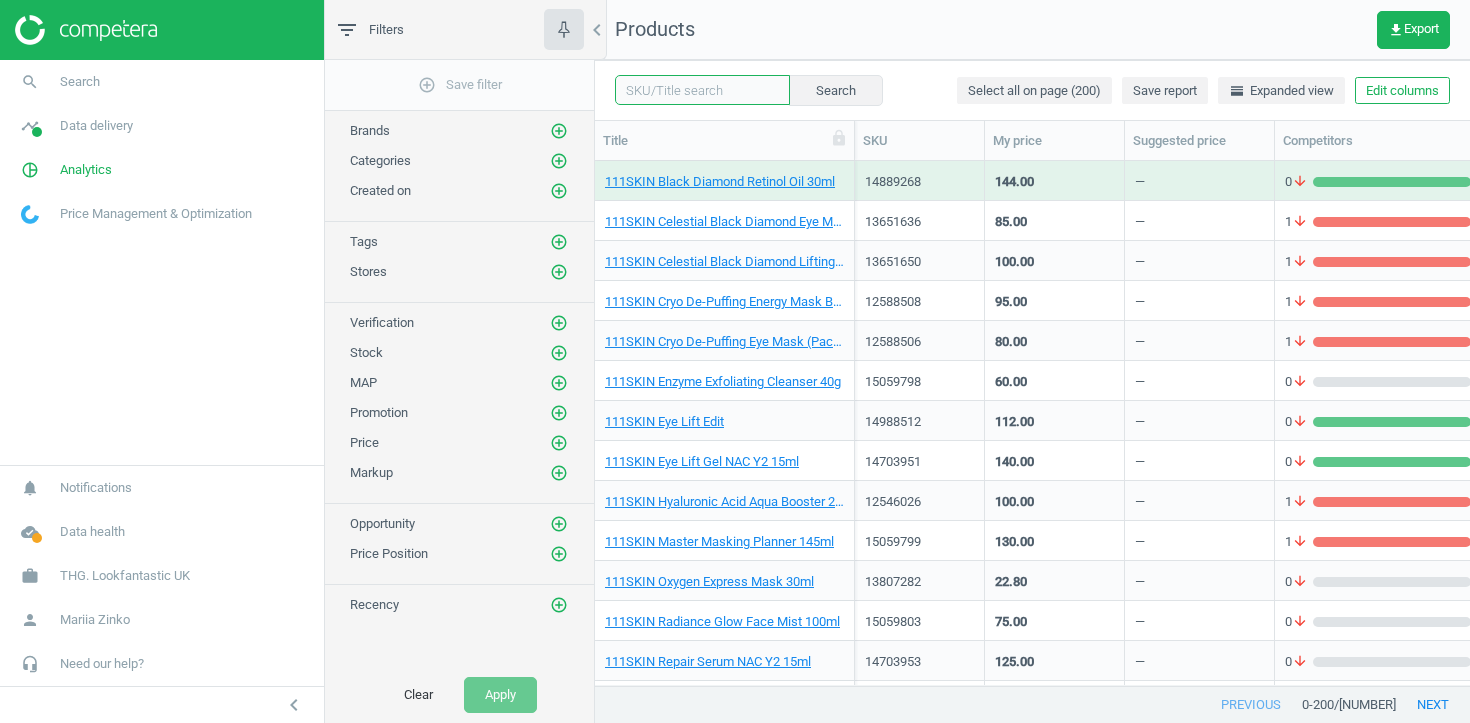 click at bounding box center (702, 90) 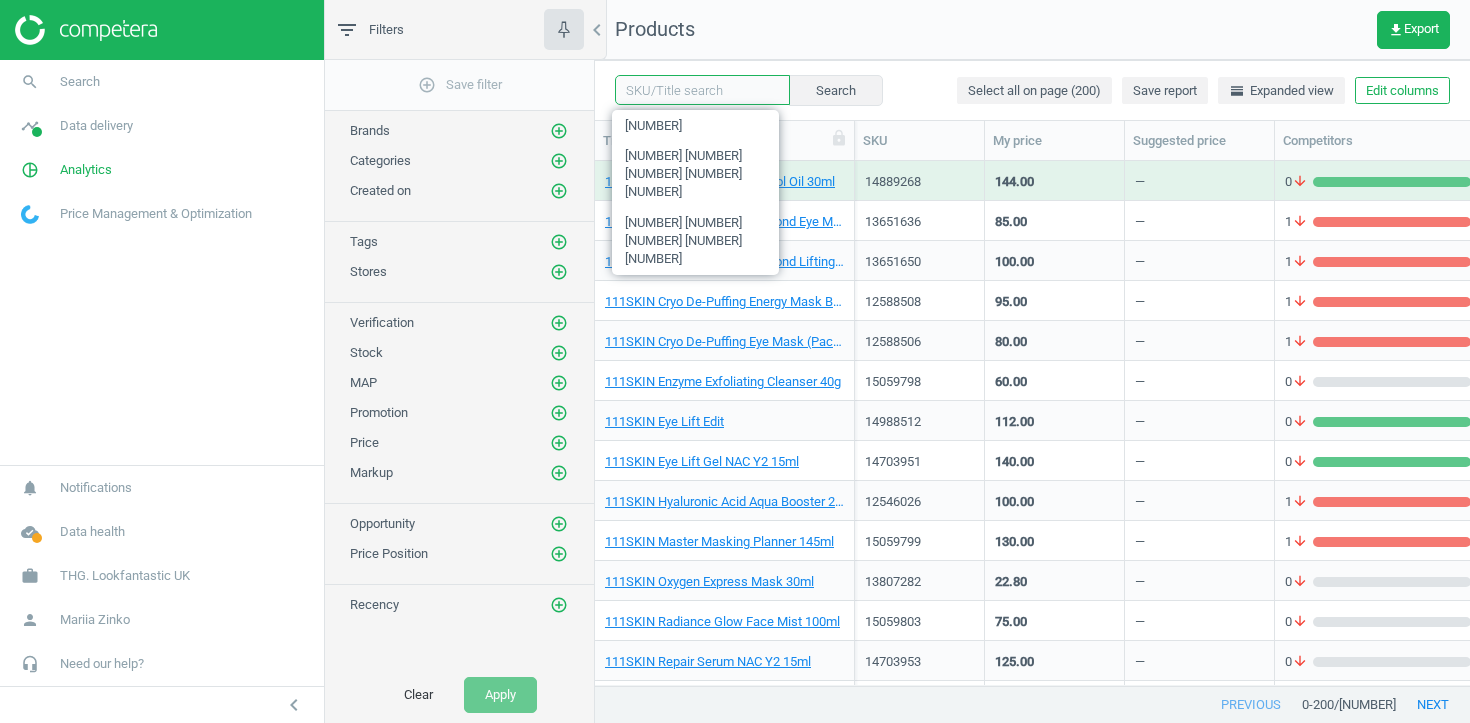 paste on "13836837" 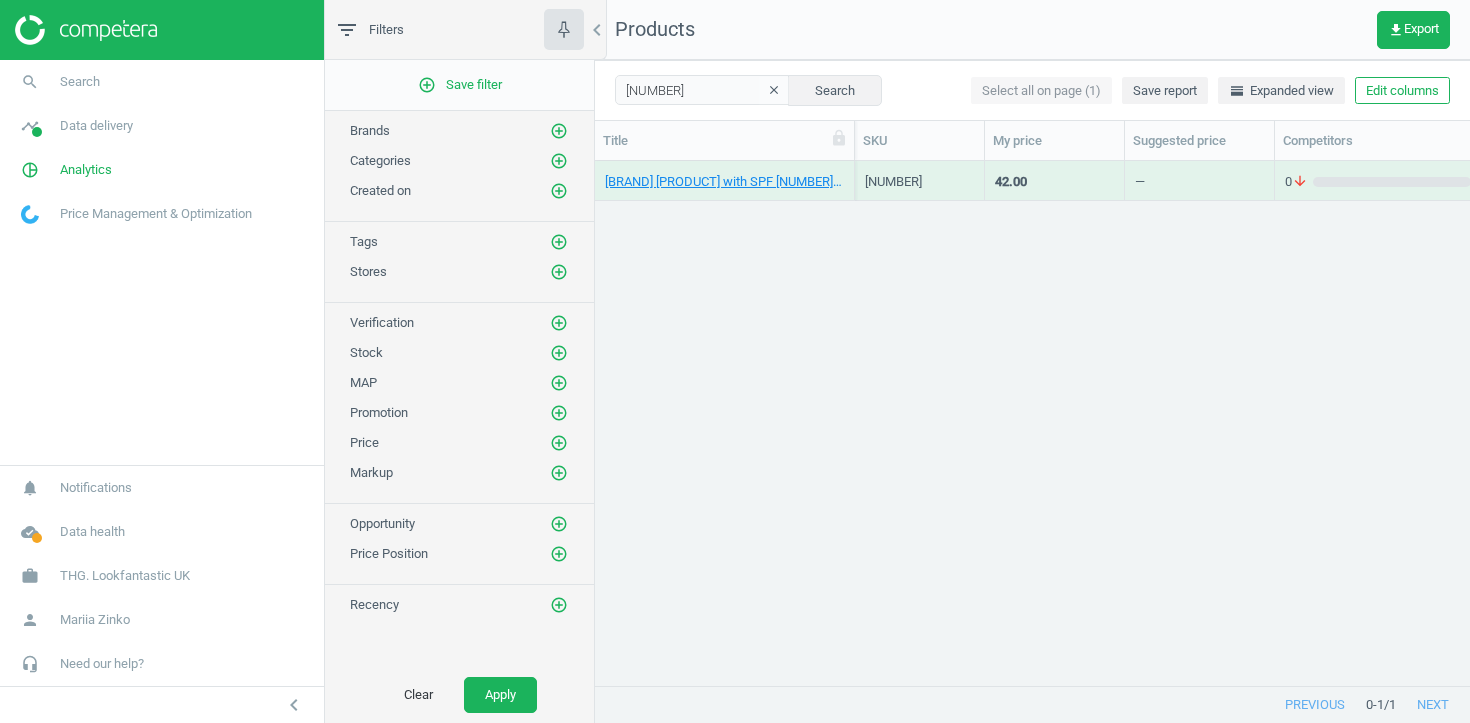 click on "Yves Saint Laurent All Hours Luminous Matte Foundation with SPF 39 - LC1" at bounding box center [724, 180] 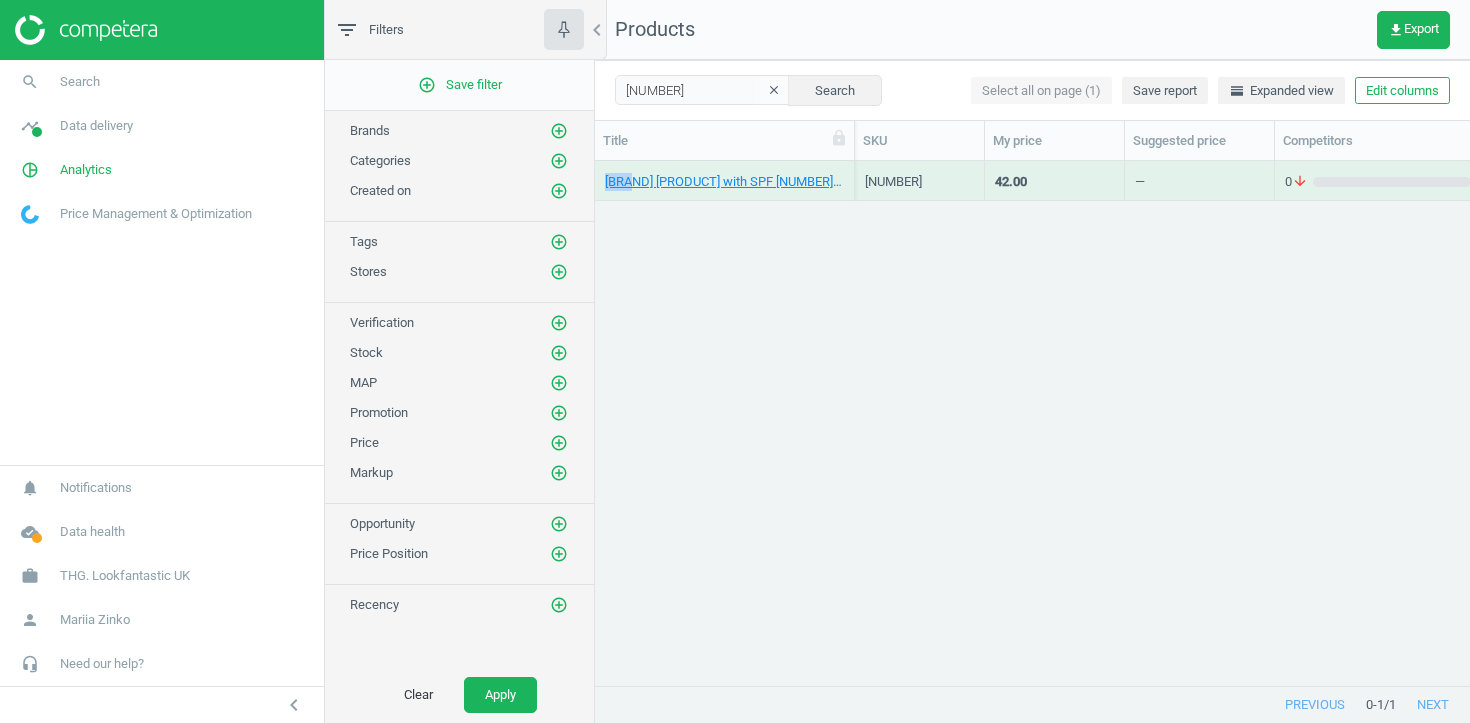 click on "Yves Saint Laurent All Hours Luminous Matte Foundation with SPF 39 - LC1" at bounding box center (724, 180) 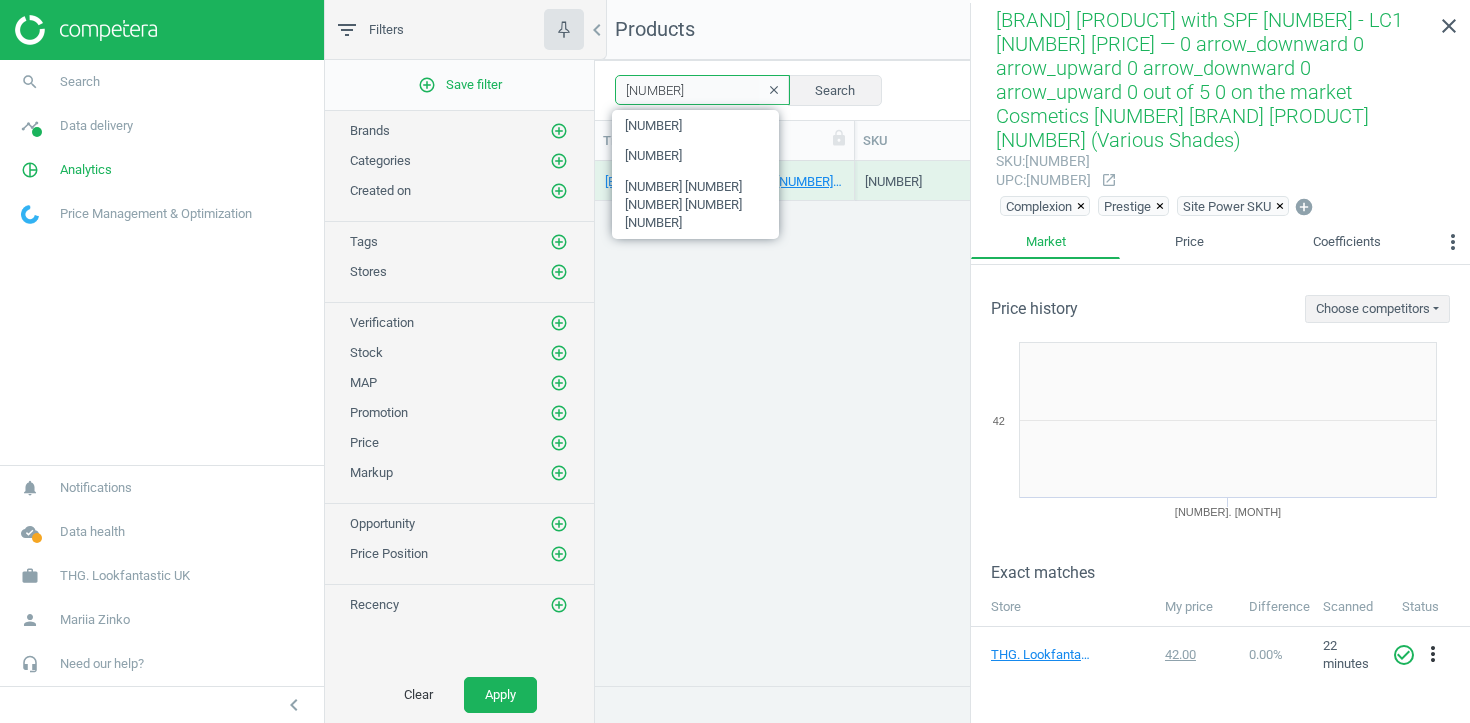 click on "13836837" at bounding box center (702, 90) 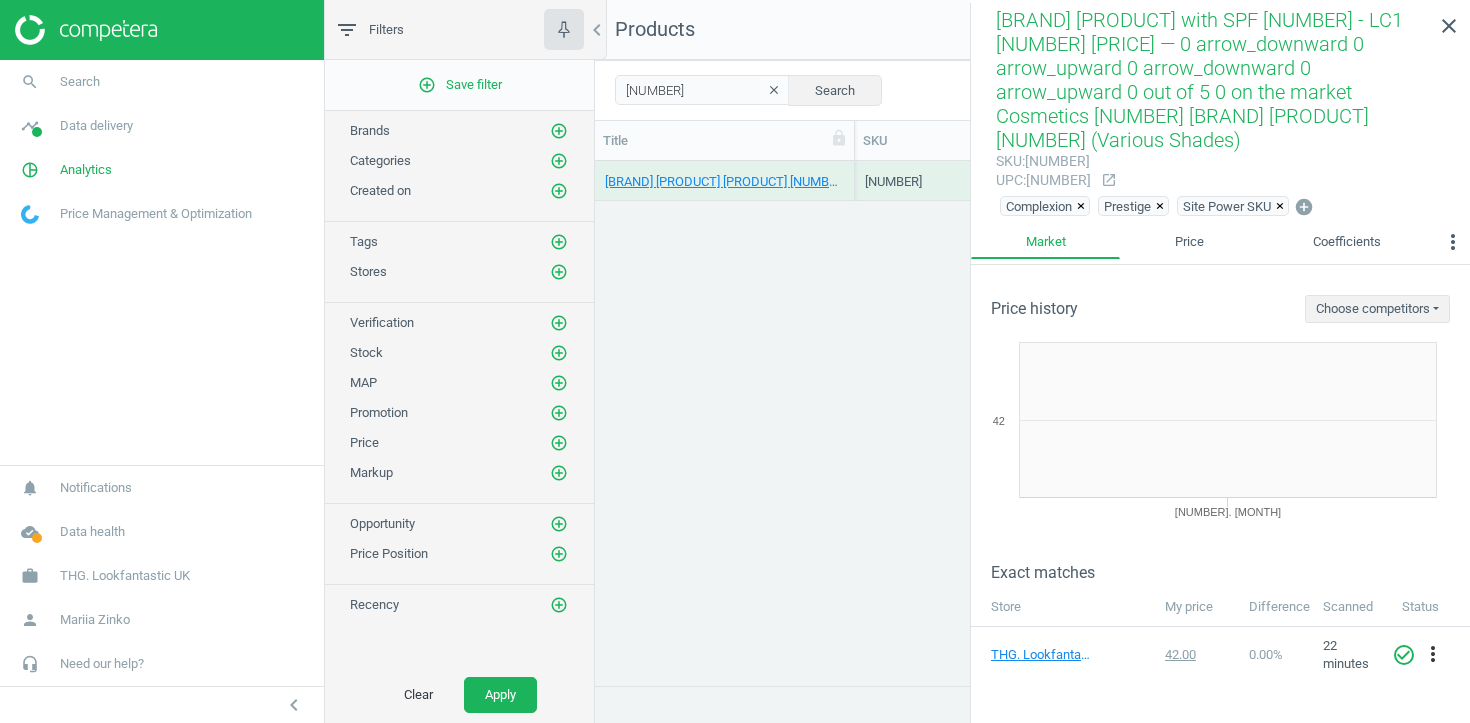 click on "Color Wow Style on Steroids Performance Enhancing Texture + Finishing Spray 250ml" at bounding box center [724, 180] 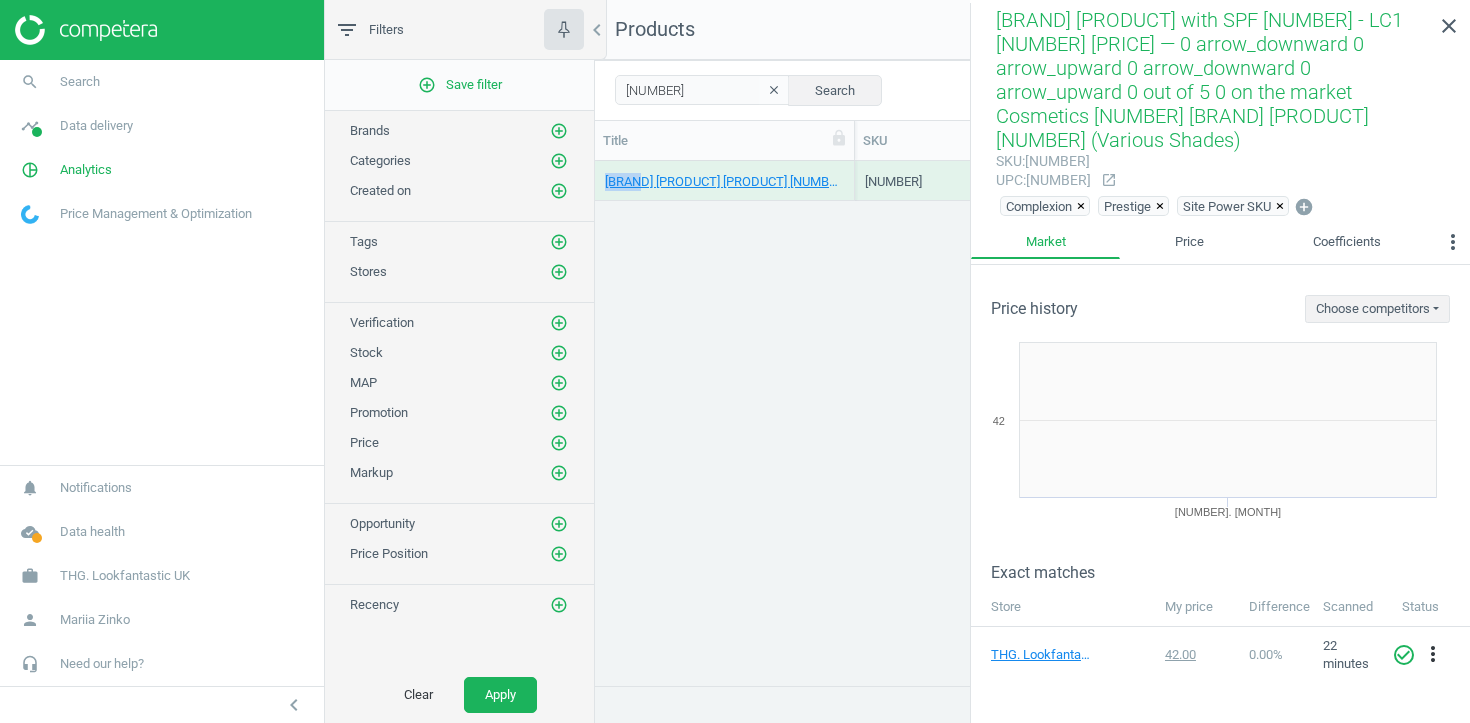 click on "Color Wow Style on Steroids Performance Enhancing Texture + Finishing Spray 250ml" at bounding box center [724, 180] 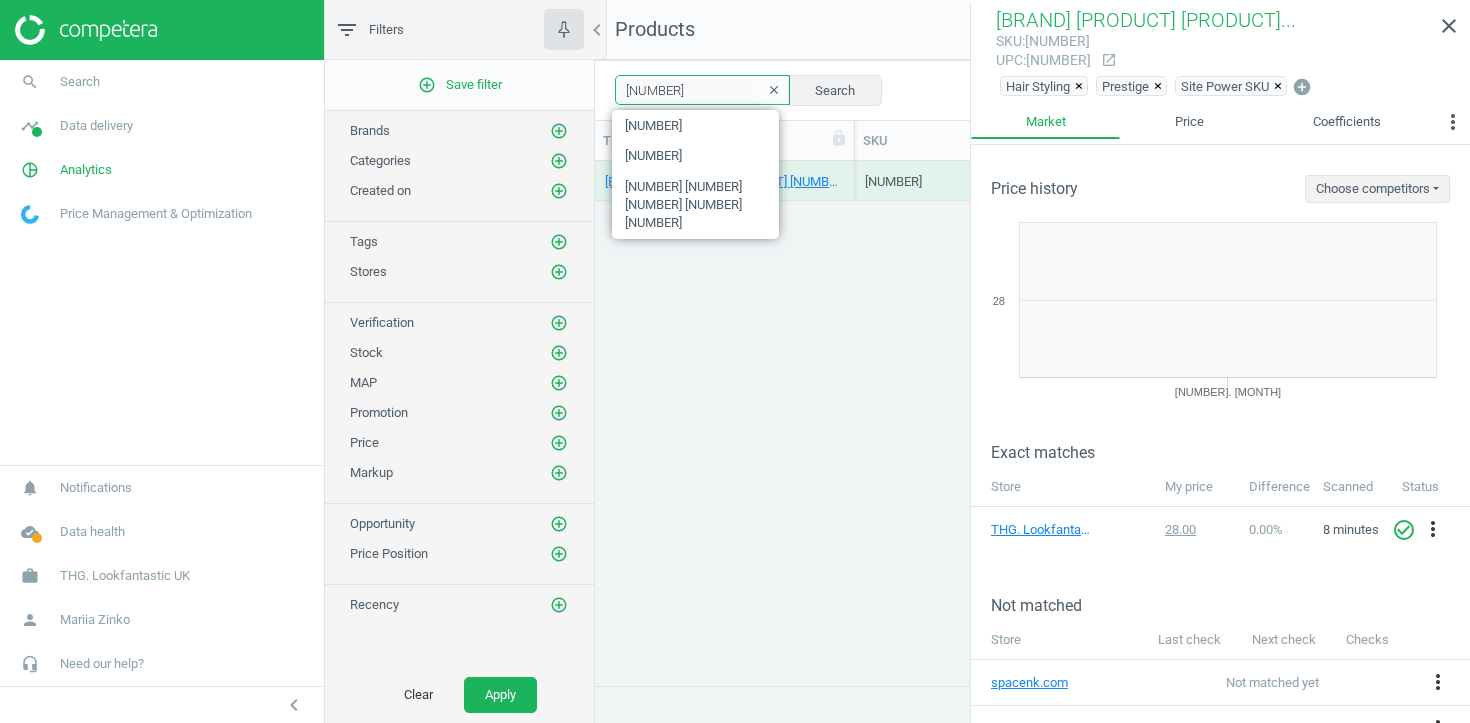 click on "16481434" at bounding box center [702, 90] 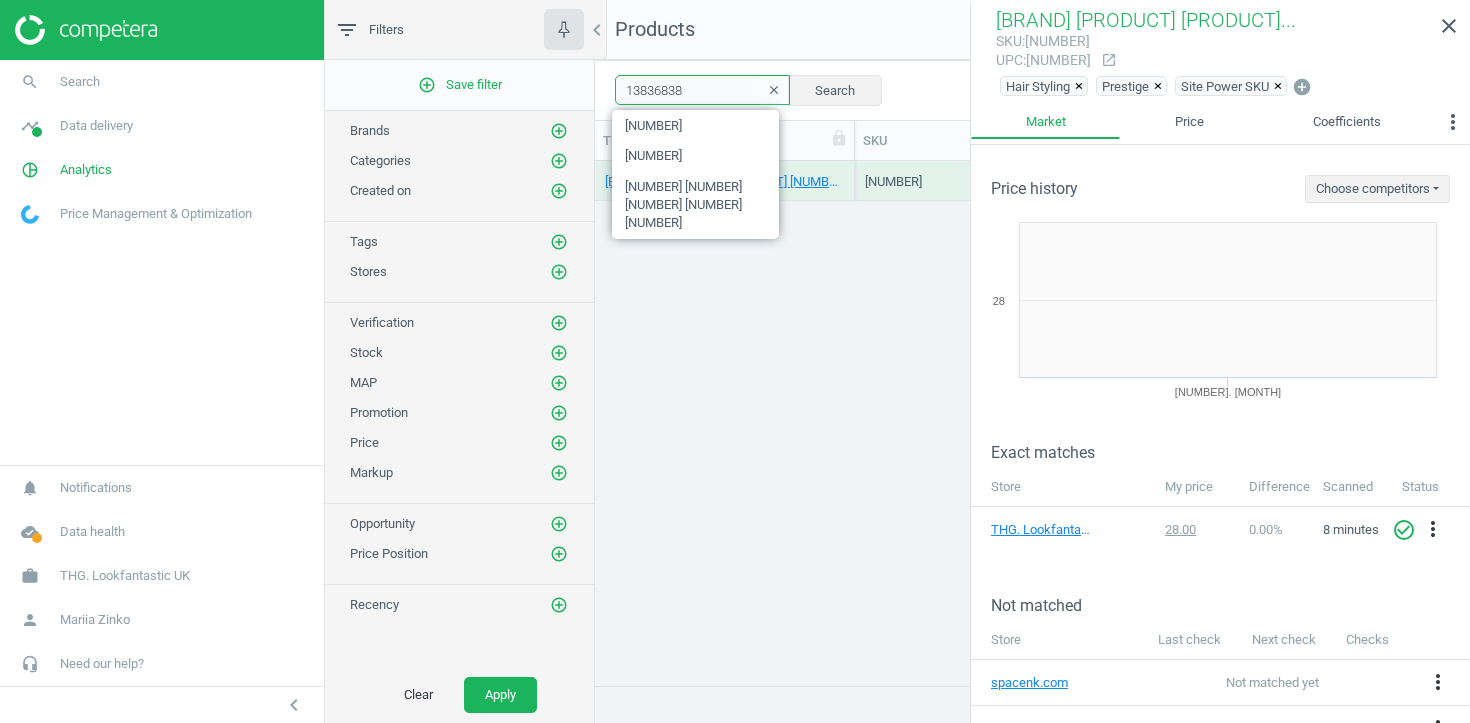 type on "13836838" 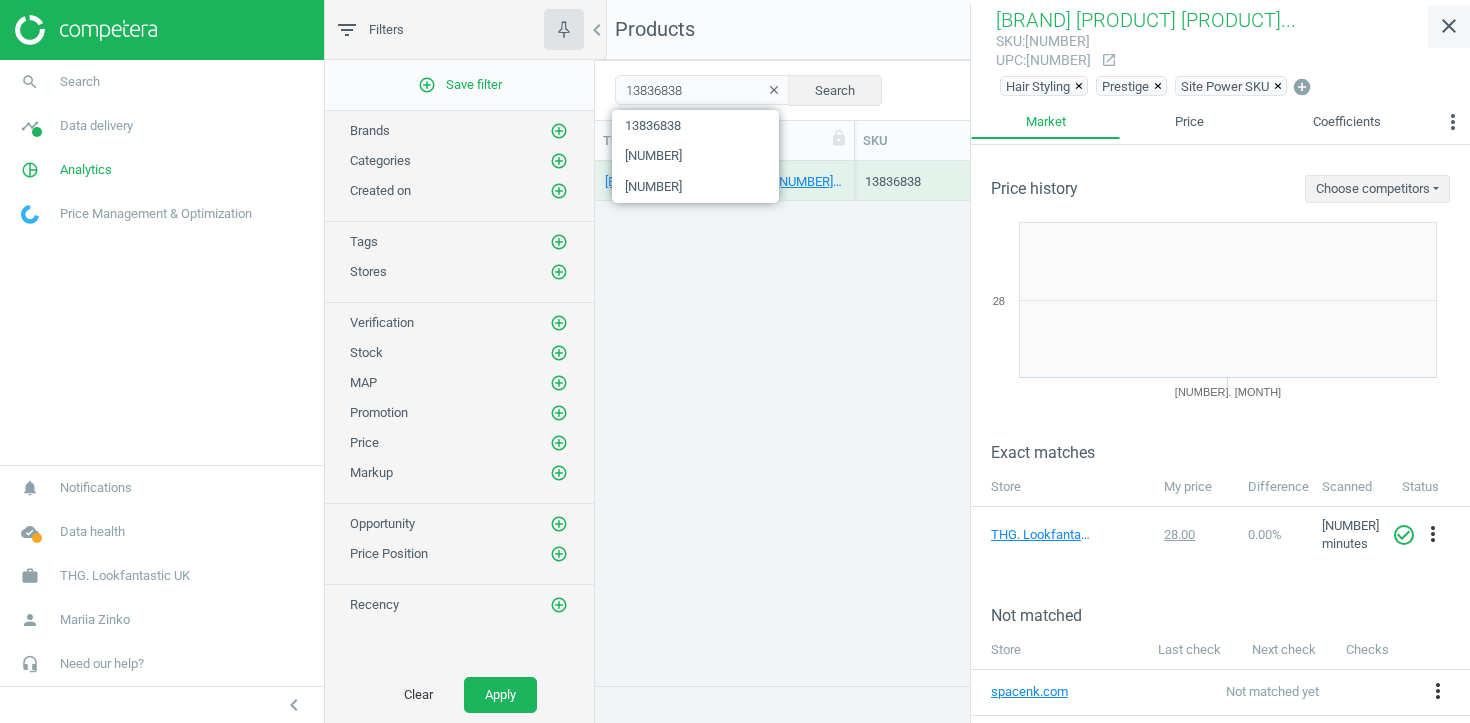 click on "close" at bounding box center [1449, 26] 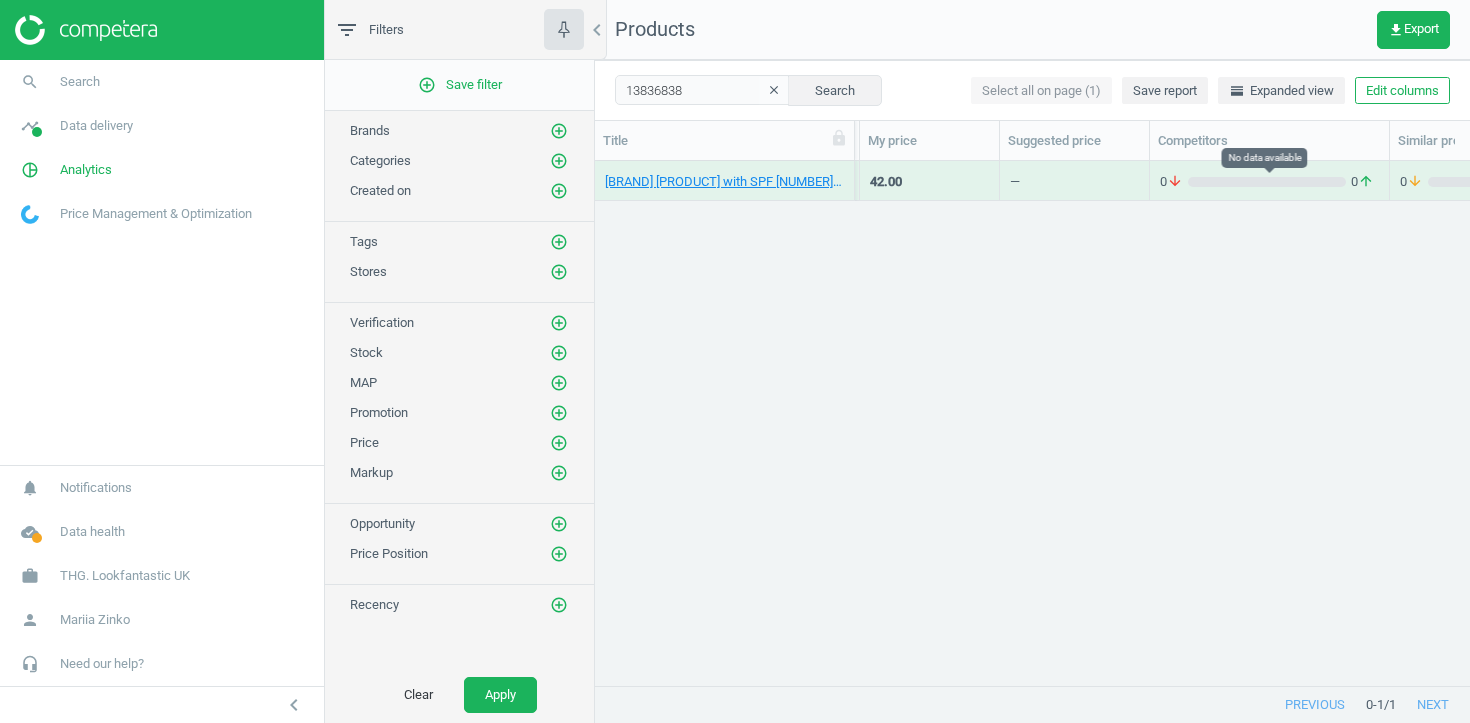 scroll, scrollTop: 0, scrollLeft: 895, axis: horizontal 